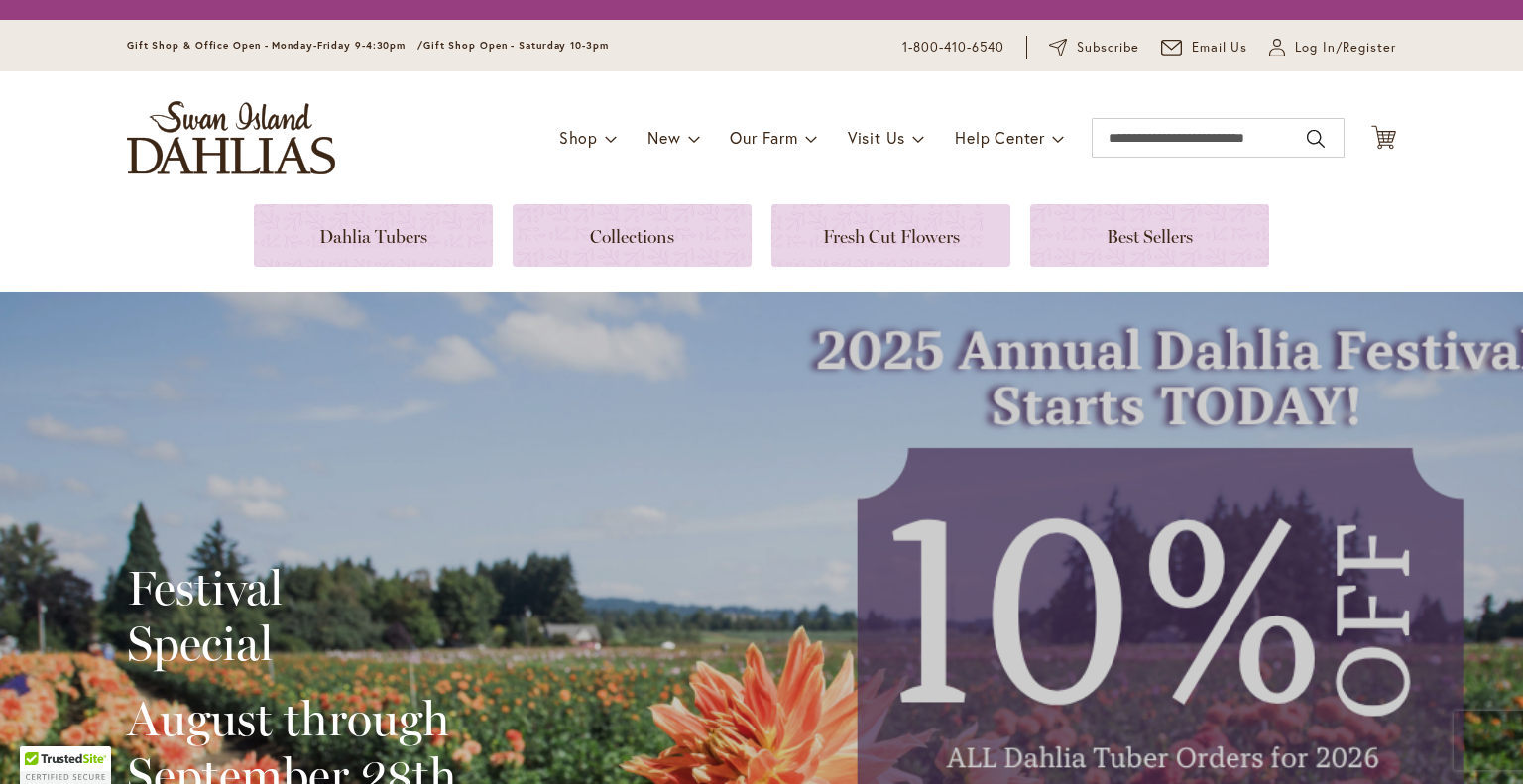 scroll, scrollTop: 0, scrollLeft: 0, axis: both 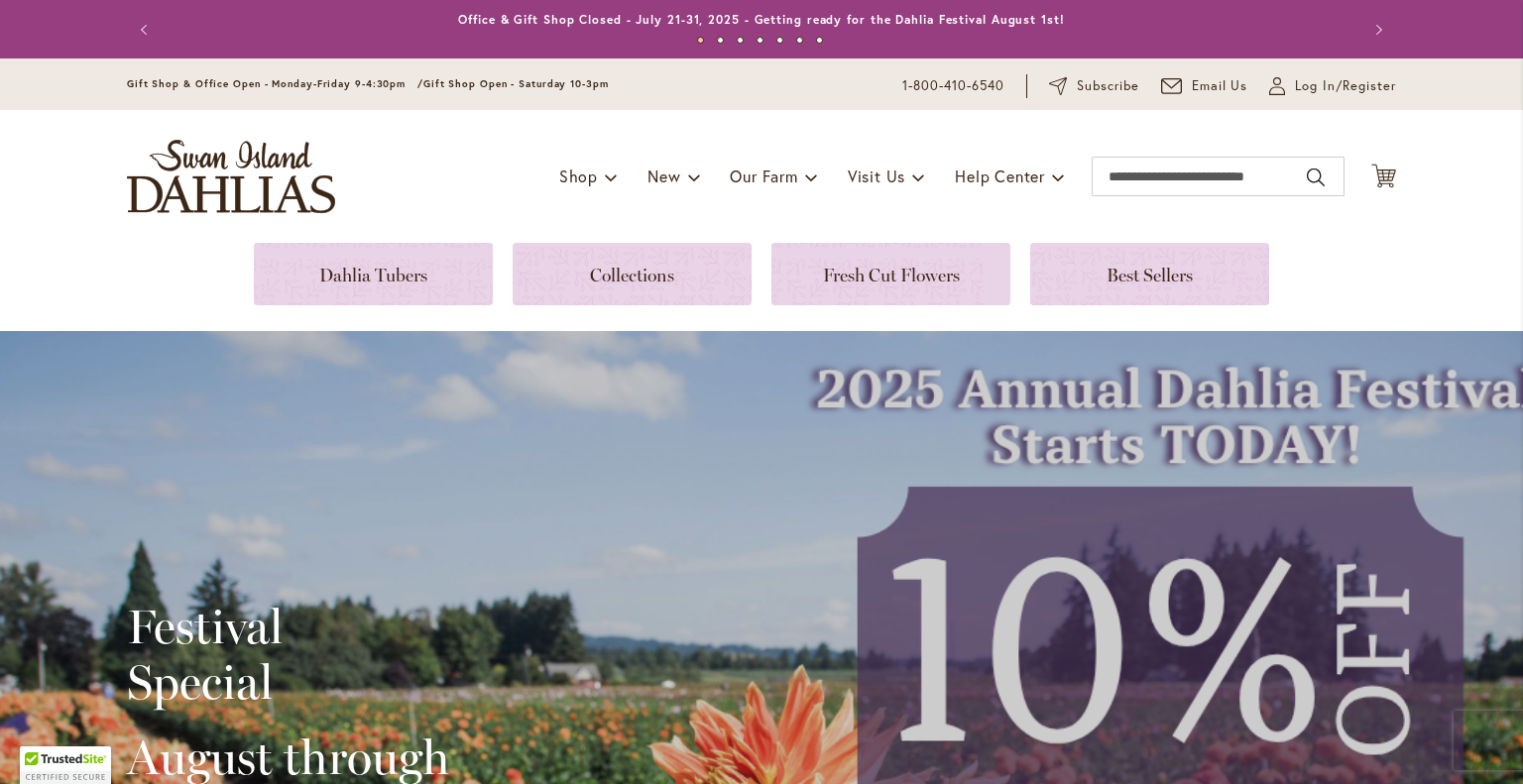 click on "Toggle Nav
Shop
Dahlia Tubers
Collections
Fresh Cut Dahlias
Gardening Supplies
Gift Cards
Request a Catalog
Gifts, Clothing & Specialty Items" at bounding box center [762, 176] 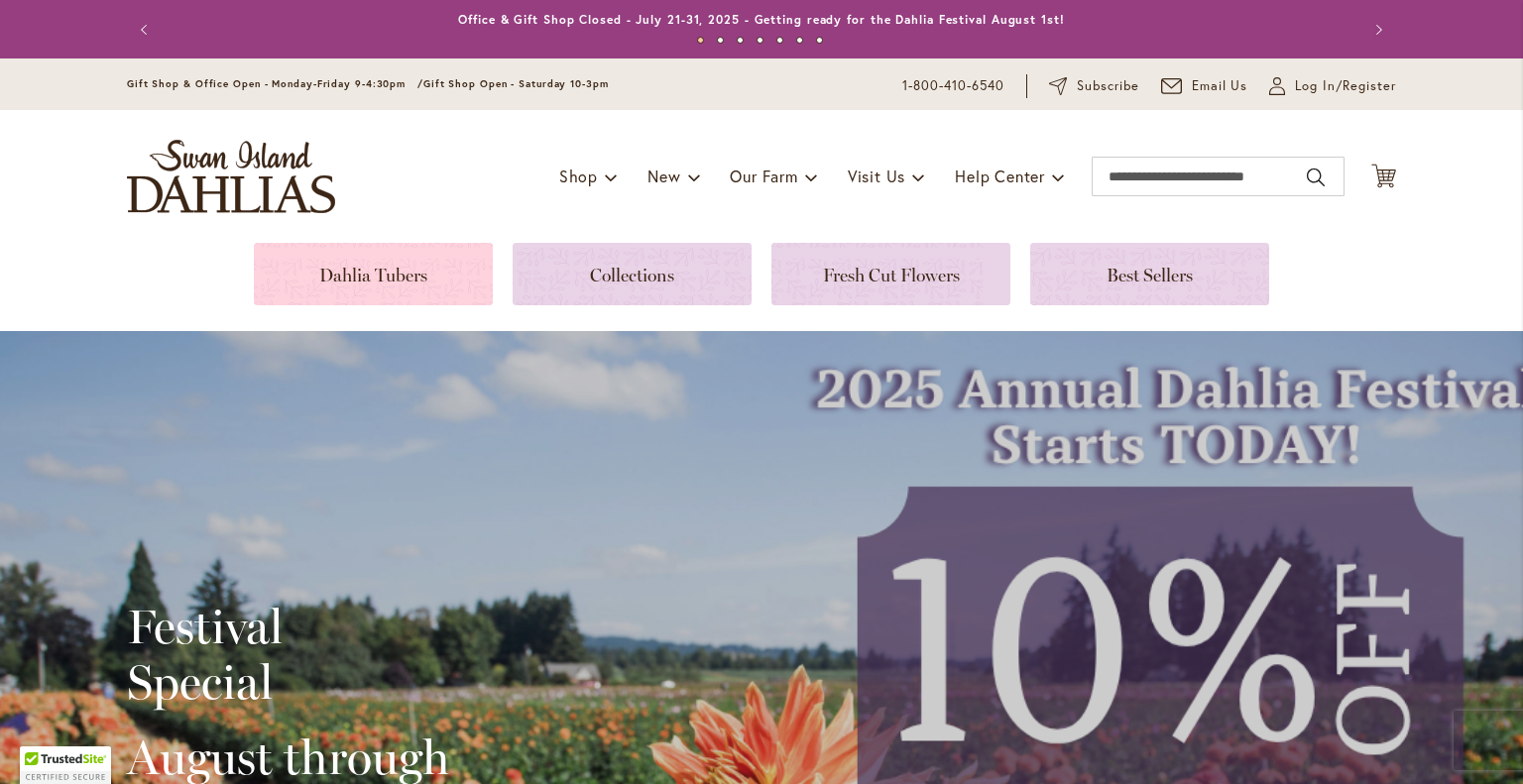 click at bounding box center (373, 274) 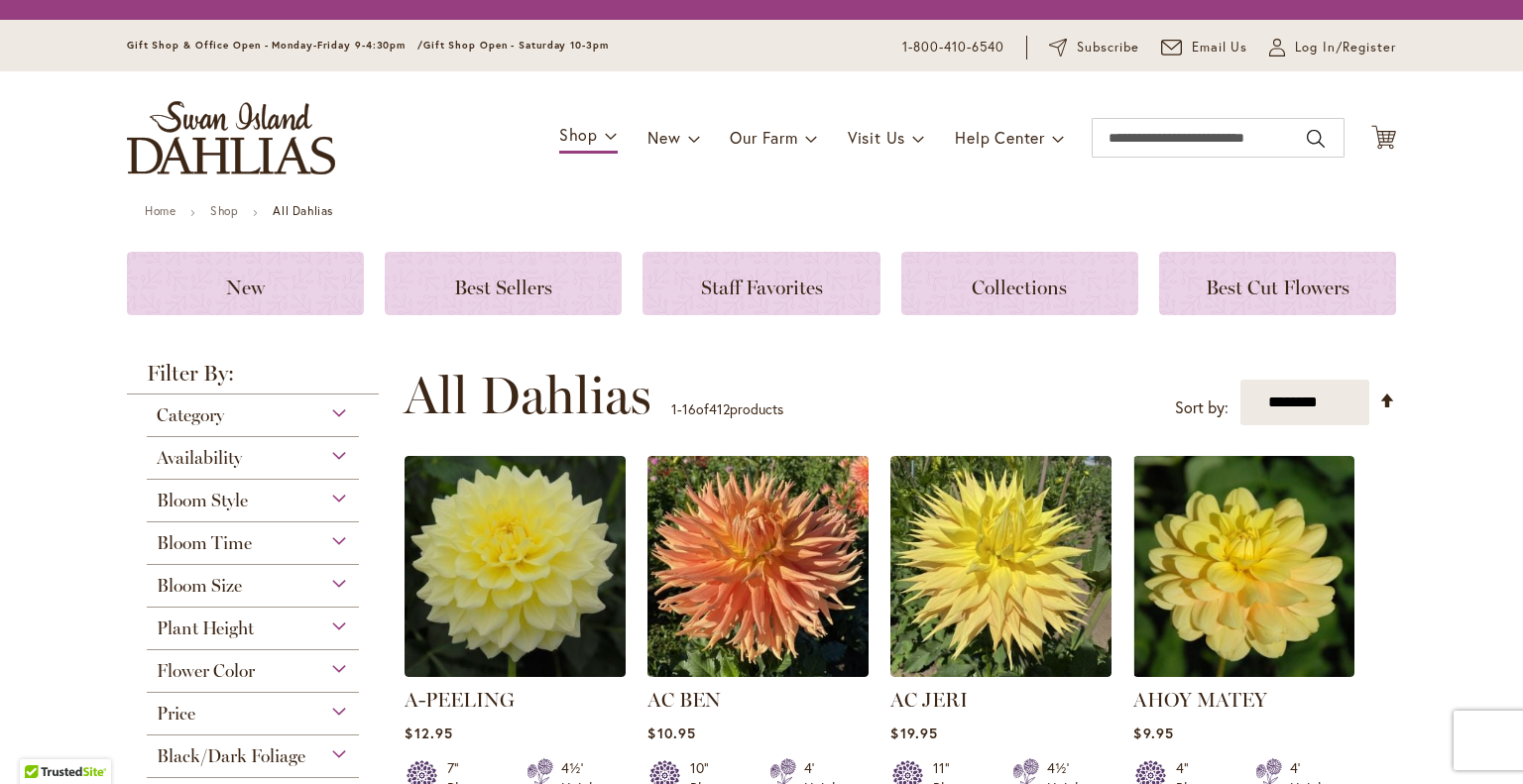 scroll, scrollTop: 0, scrollLeft: 0, axis: both 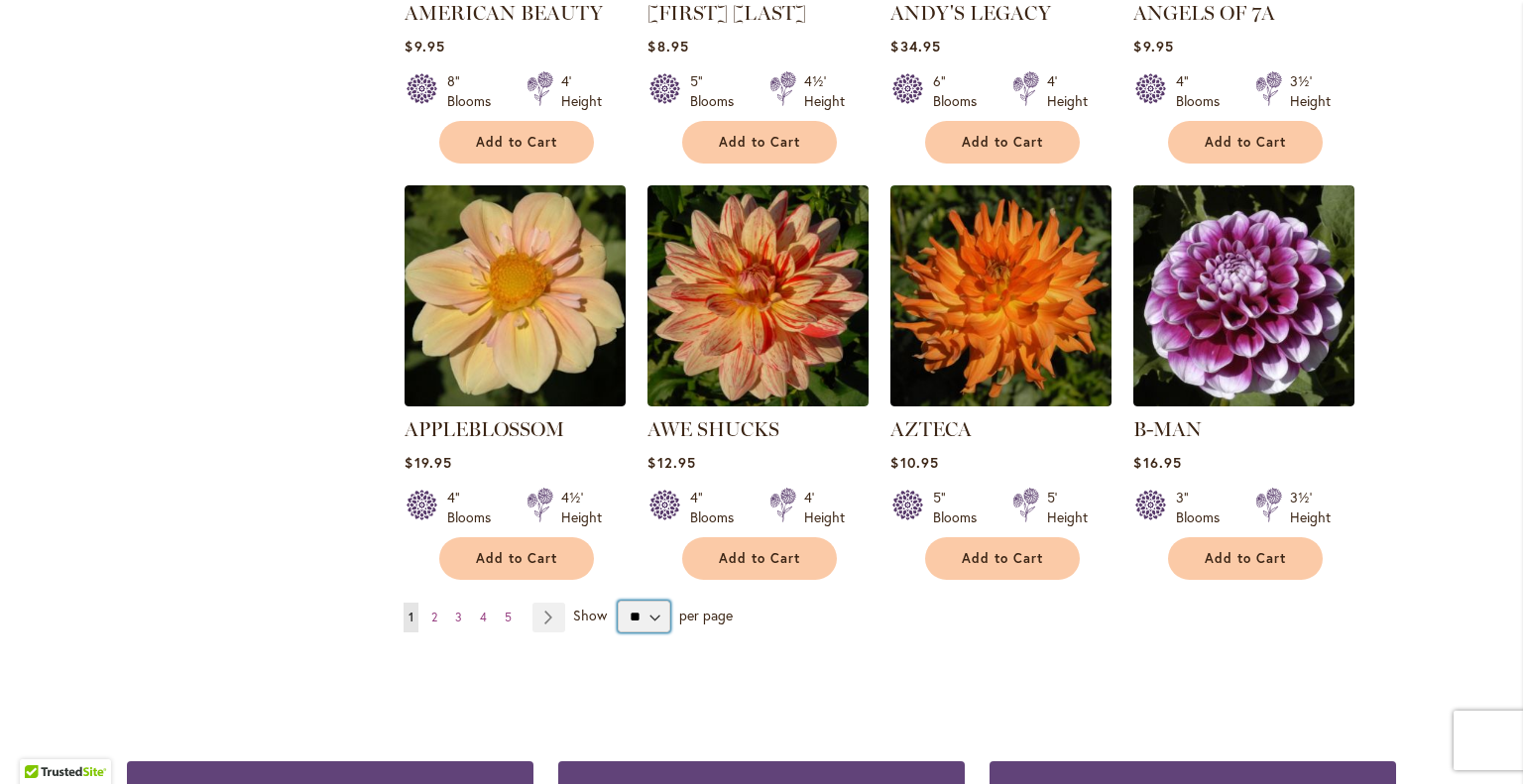 click on "**
**
**
**" at bounding box center [644, 616] 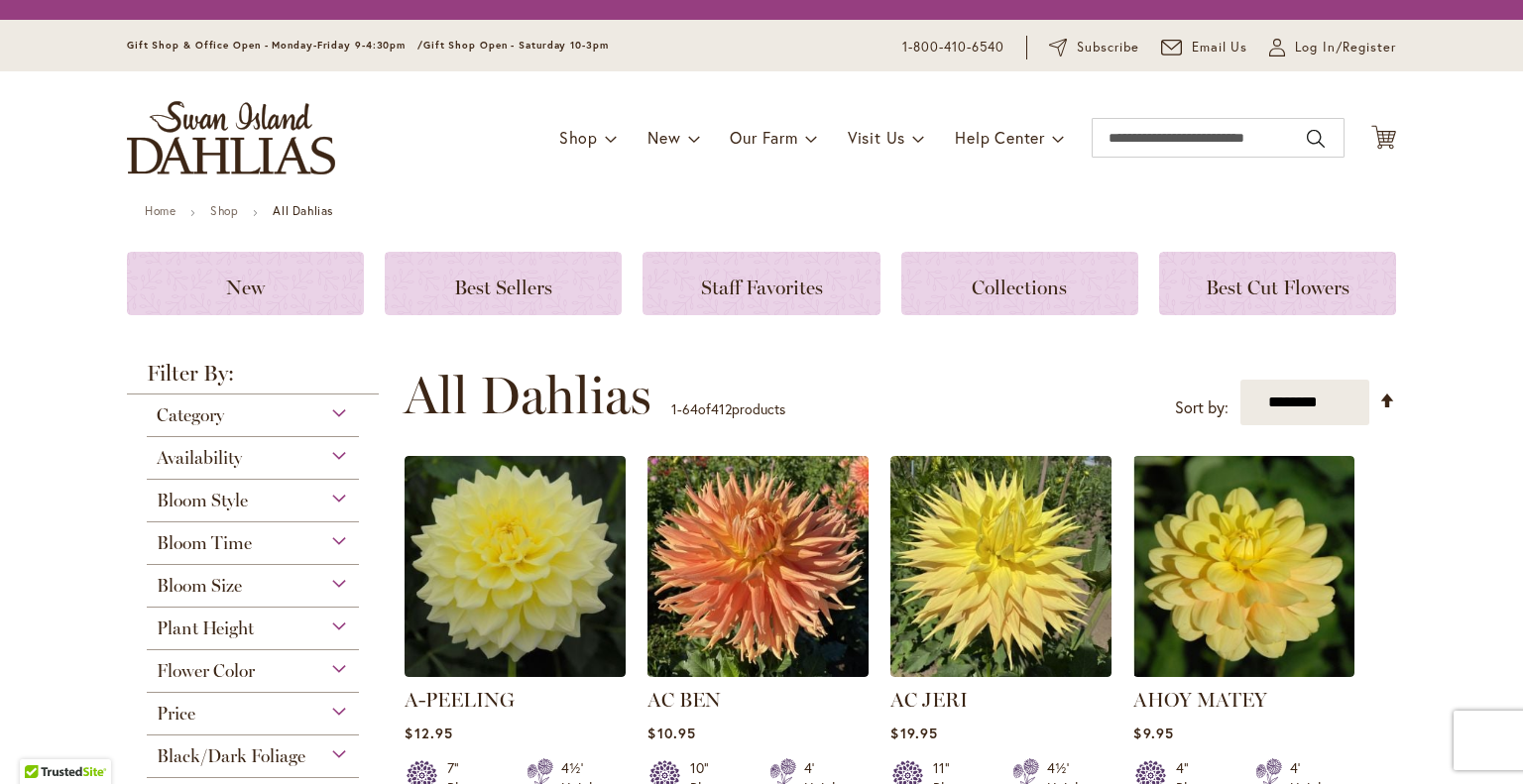 scroll, scrollTop: 0, scrollLeft: 0, axis: both 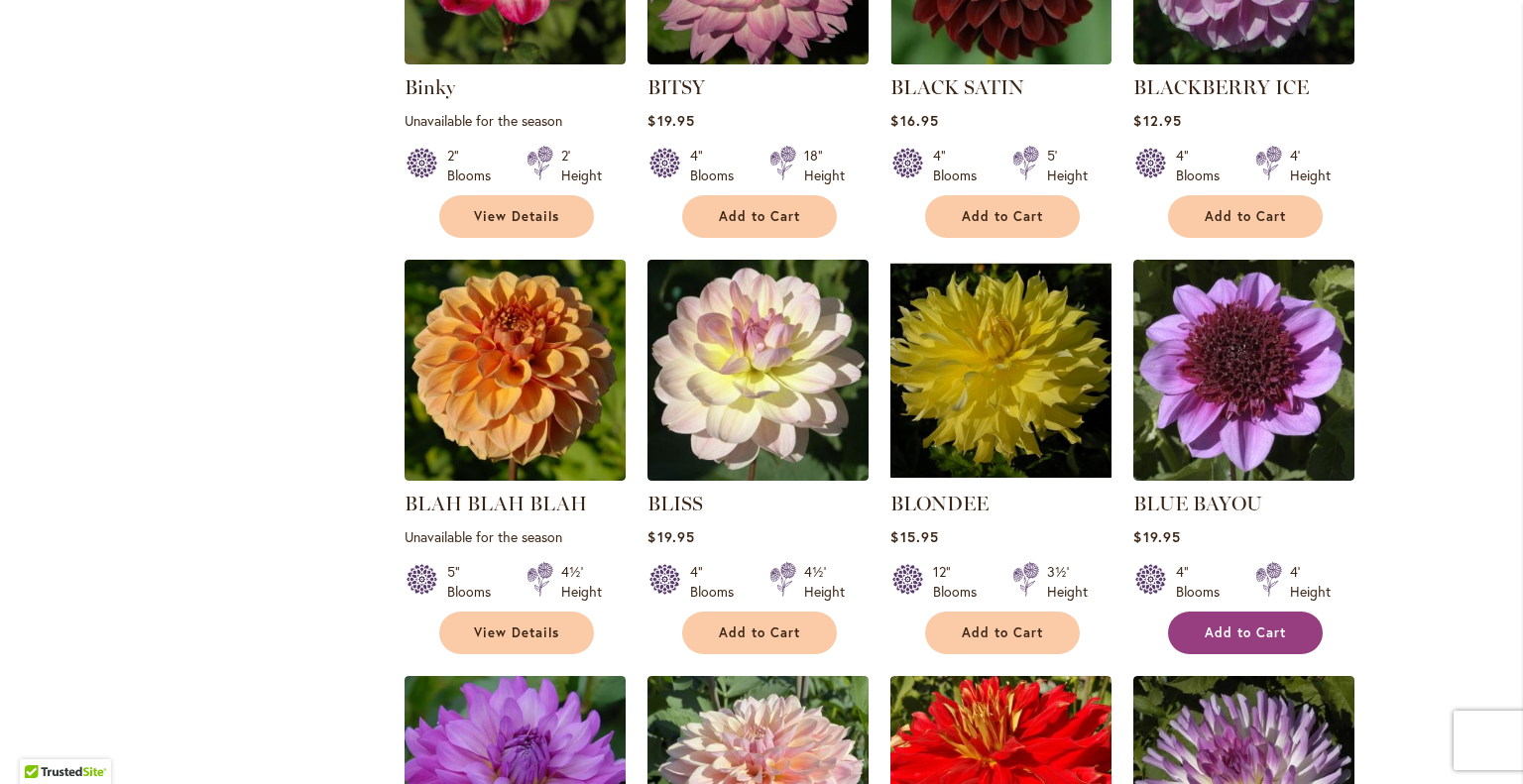 click on "Add to Cart" at bounding box center [1245, 632] 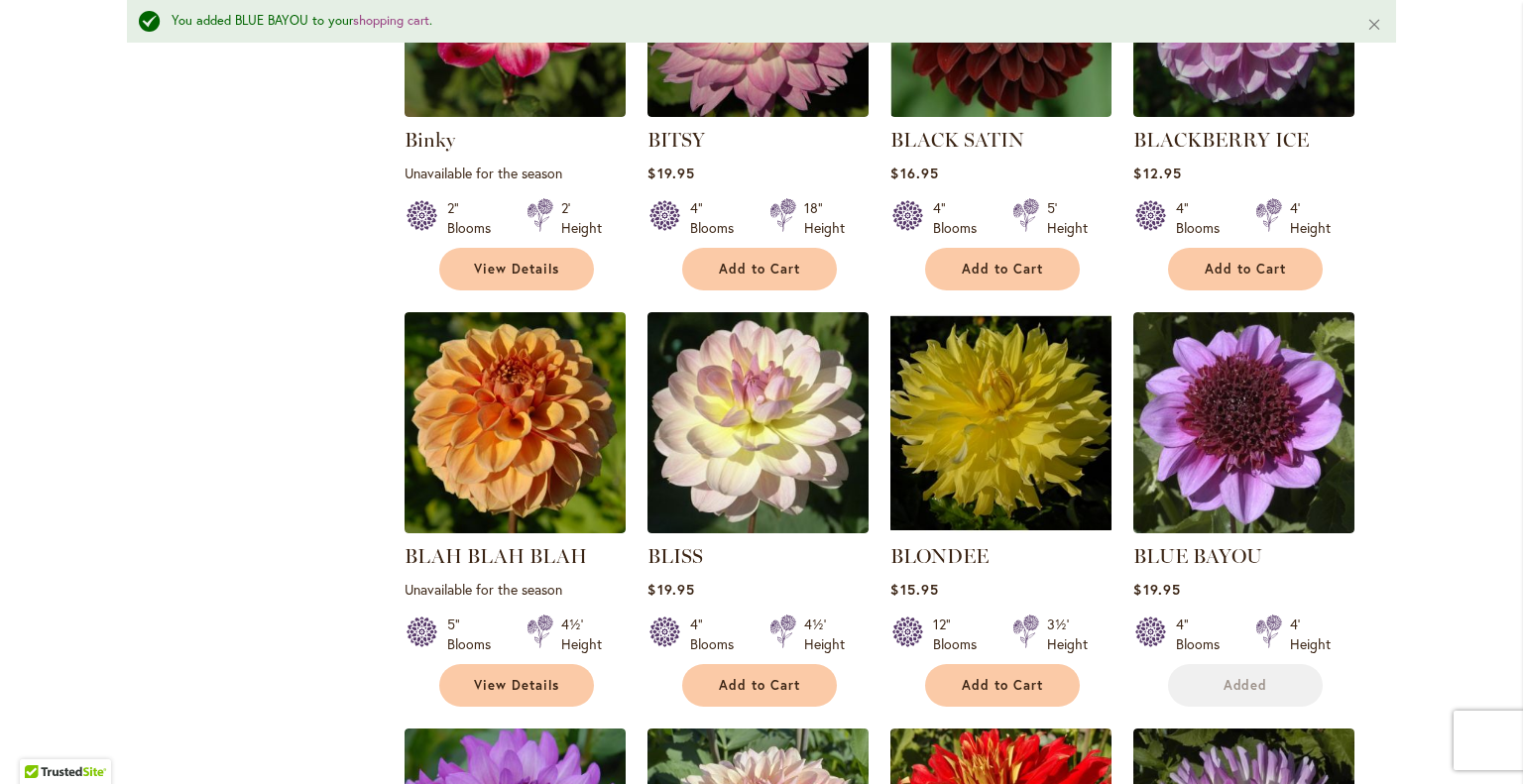 scroll, scrollTop: 4034, scrollLeft: 0, axis: vertical 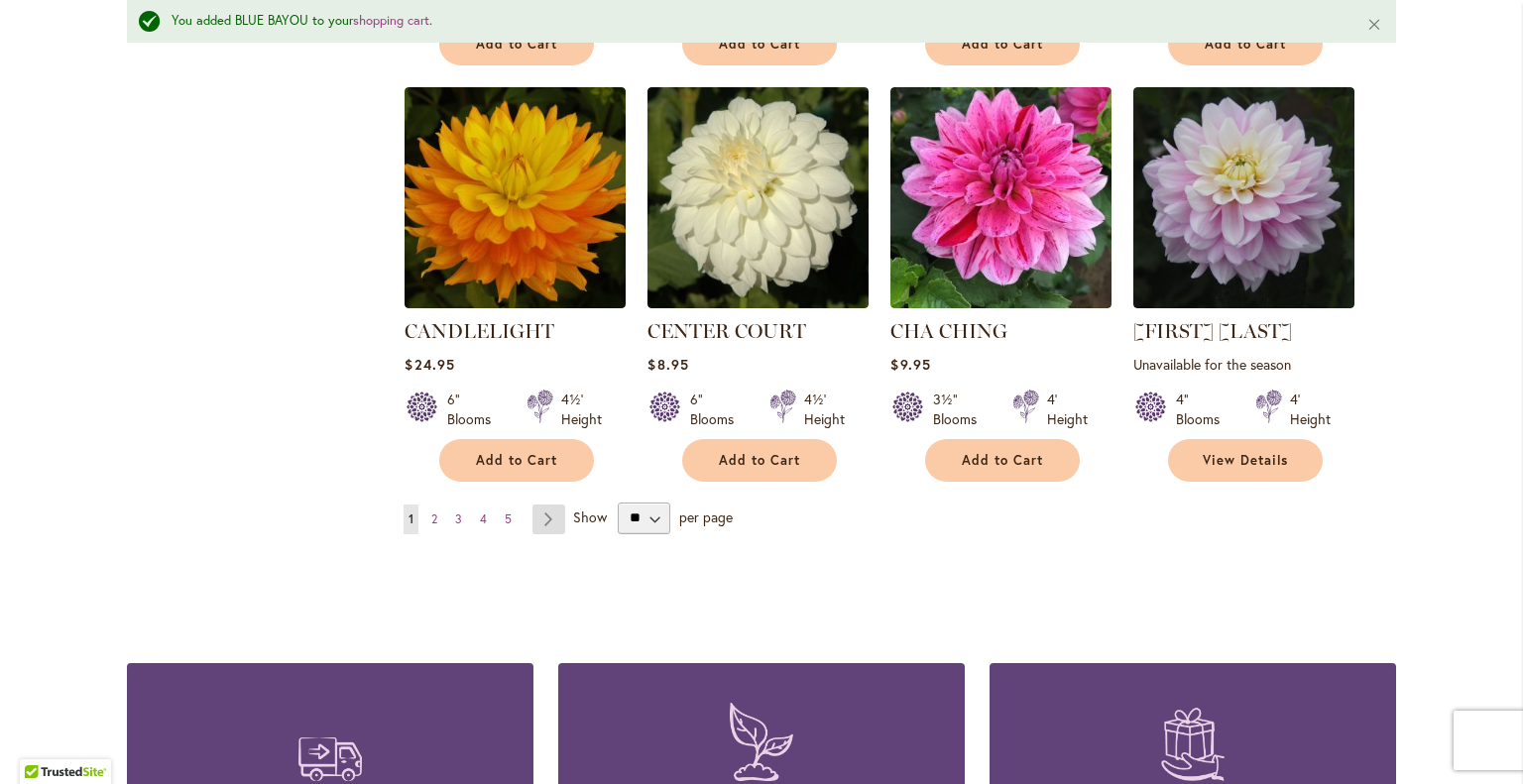 click on "Page
Next" at bounding box center (548, 519) 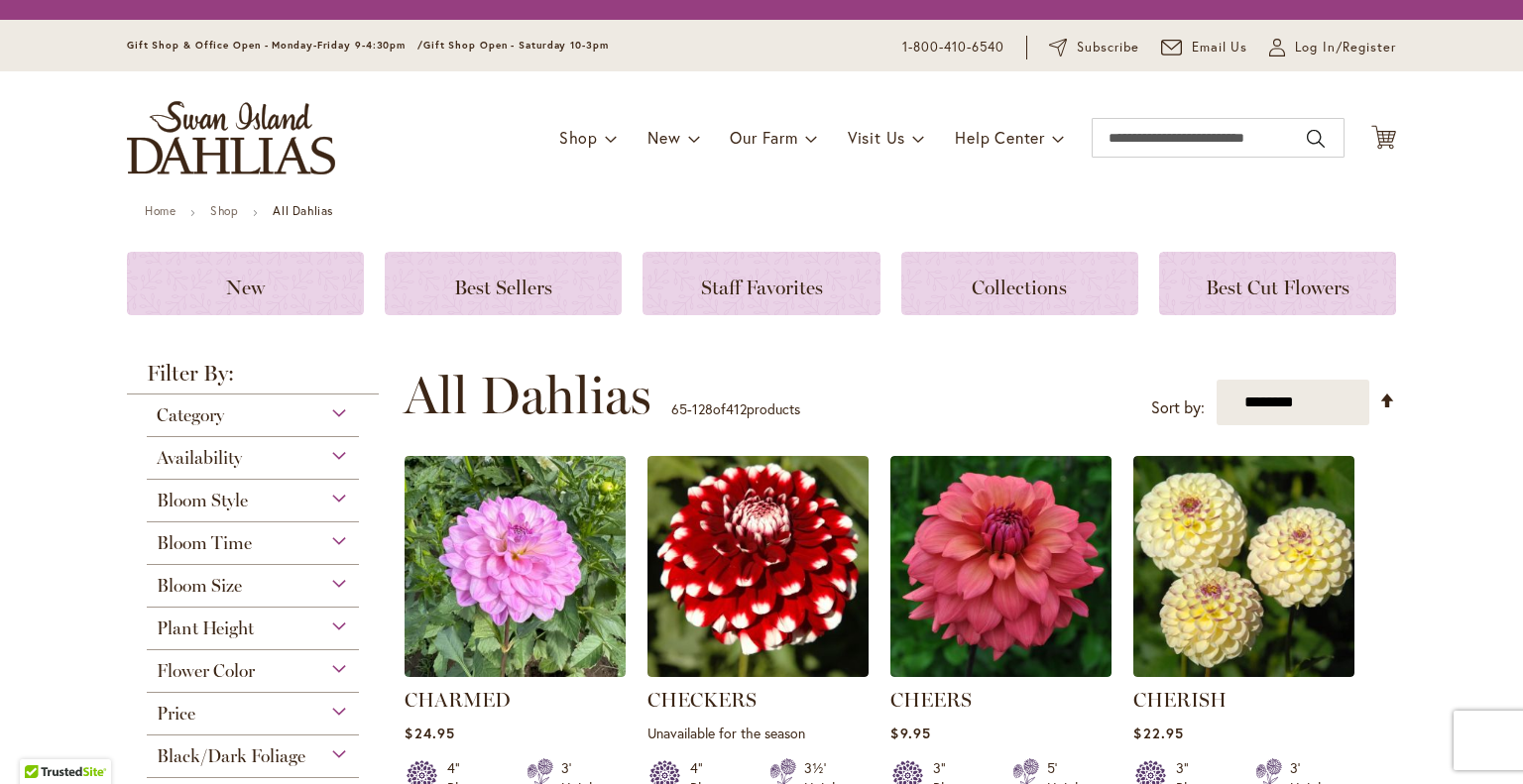 scroll, scrollTop: 0, scrollLeft: 0, axis: both 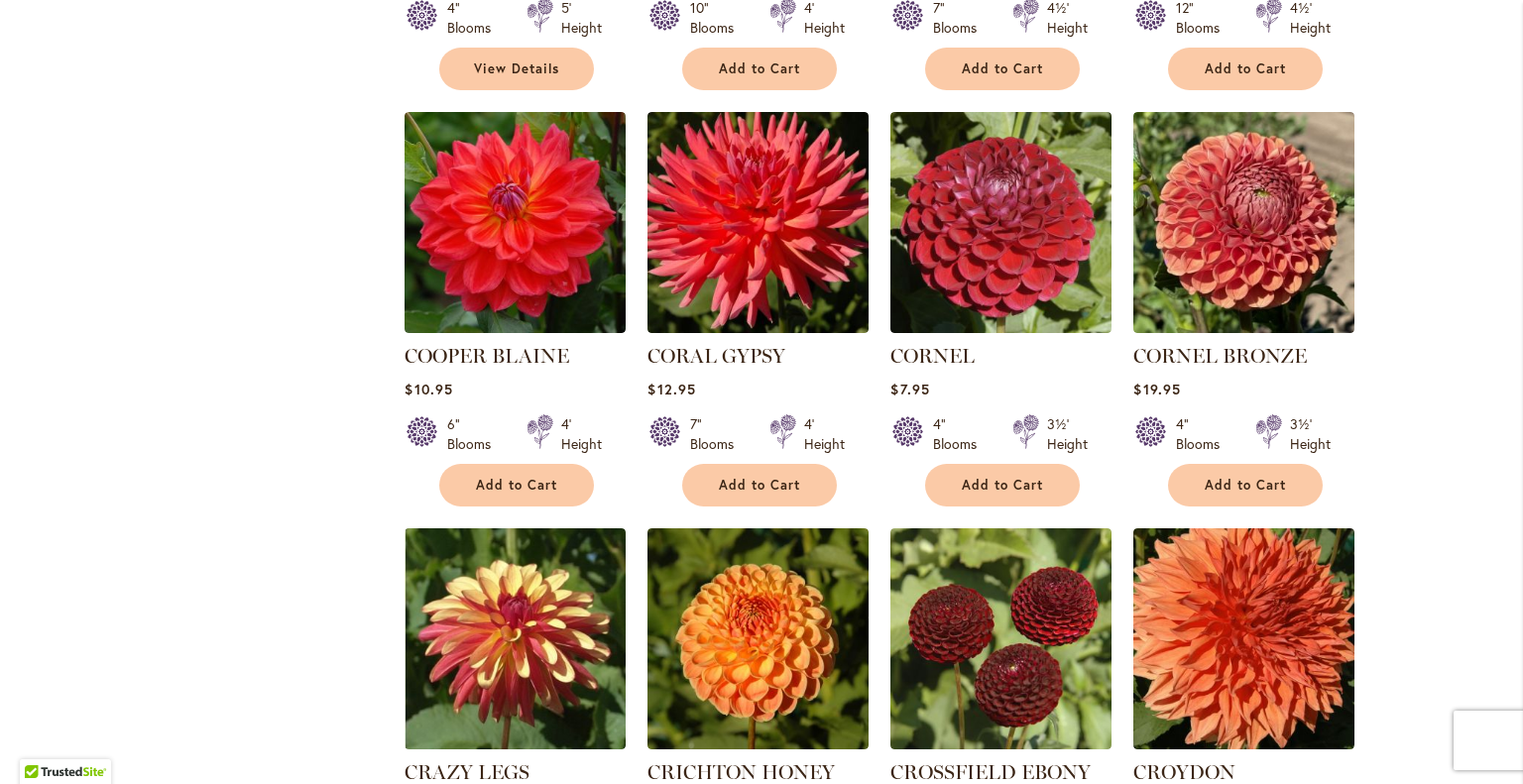 drag, startPoint x: 1507, startPoint y: 227, endPoint x: 1517, endPoint y: 229, distance: 10.198039 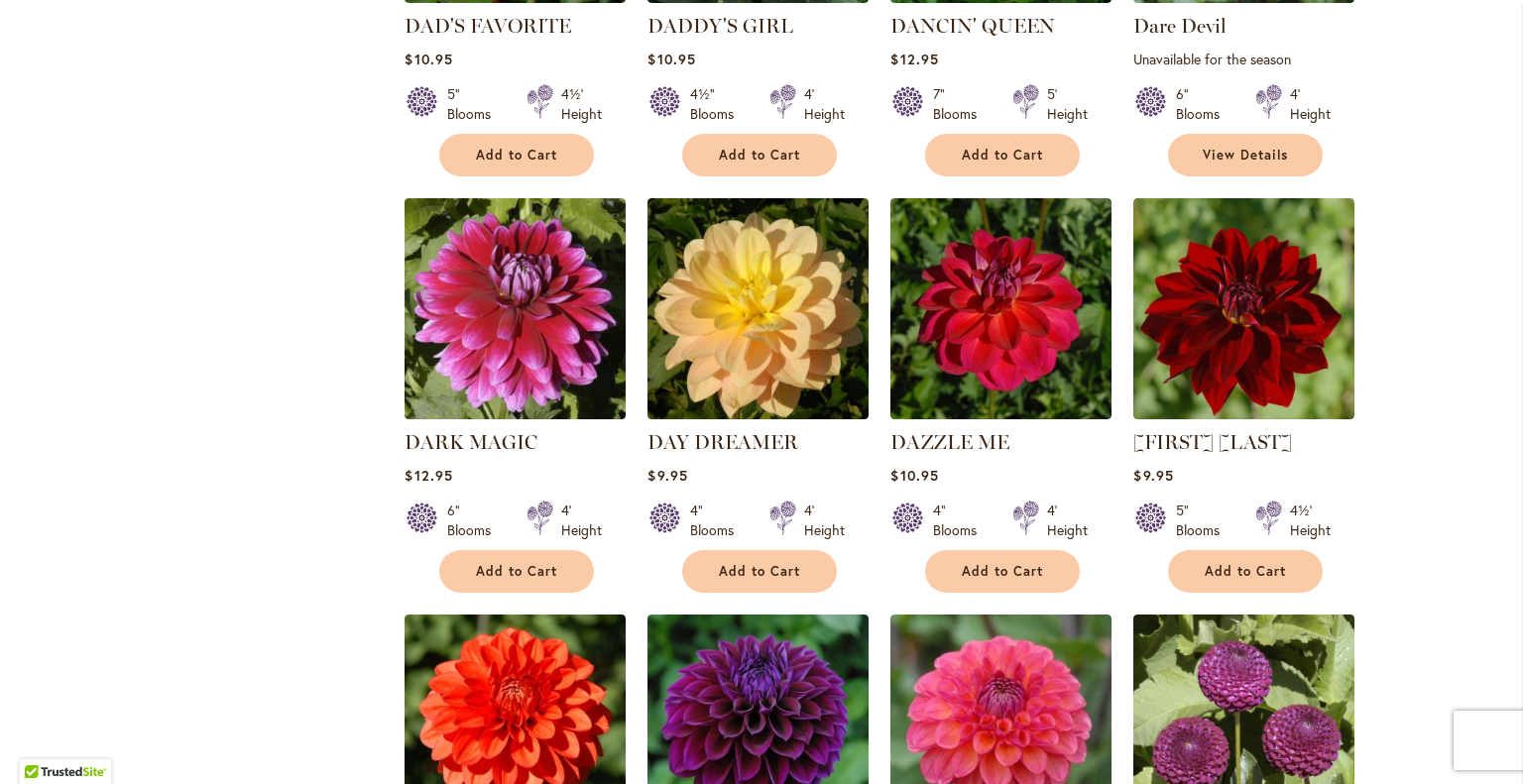 scroll, scrollTop: 3710, scrollLeft: 0, axis: vertical 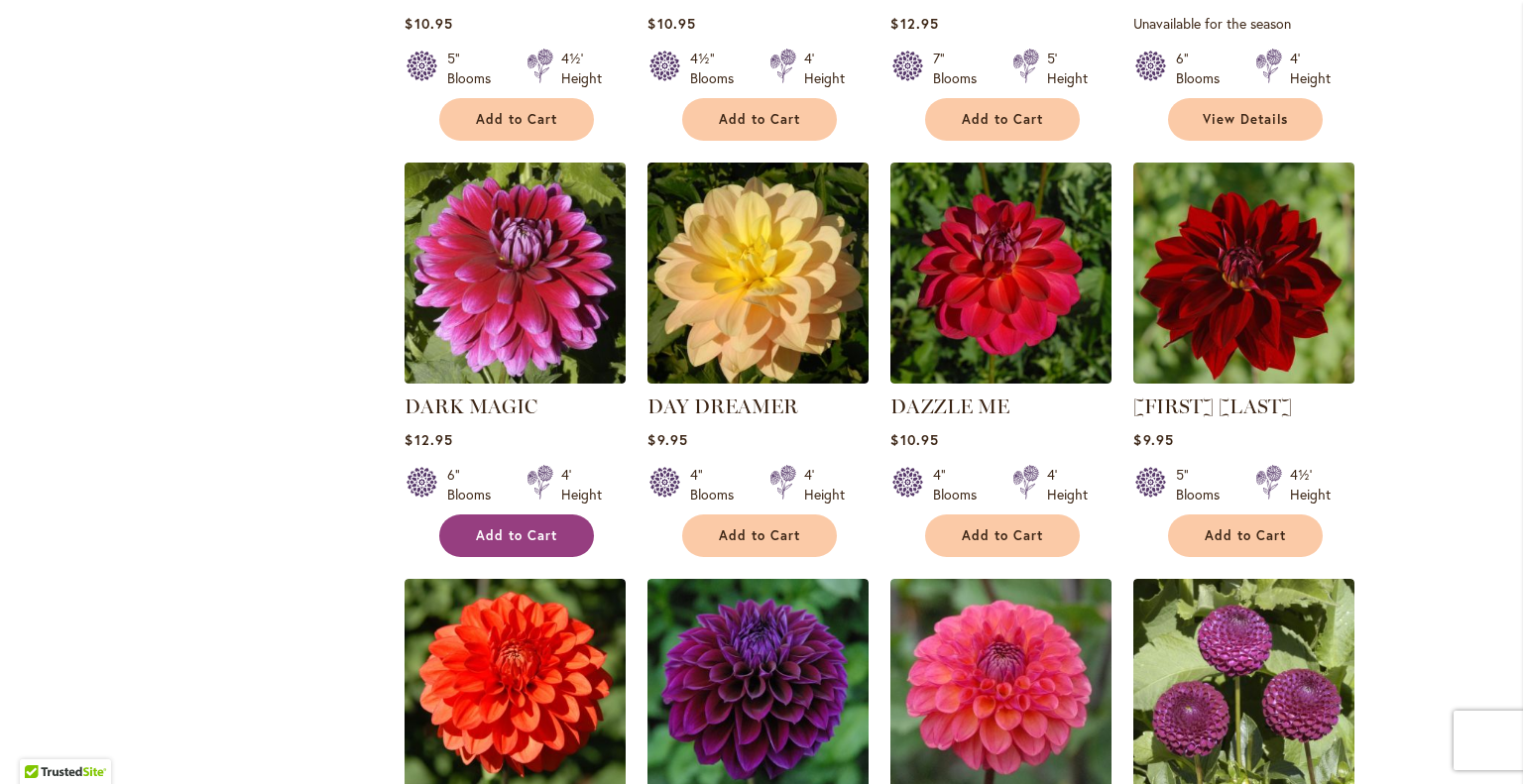 click on "Add to Cart" at bounding box center [517, 535] 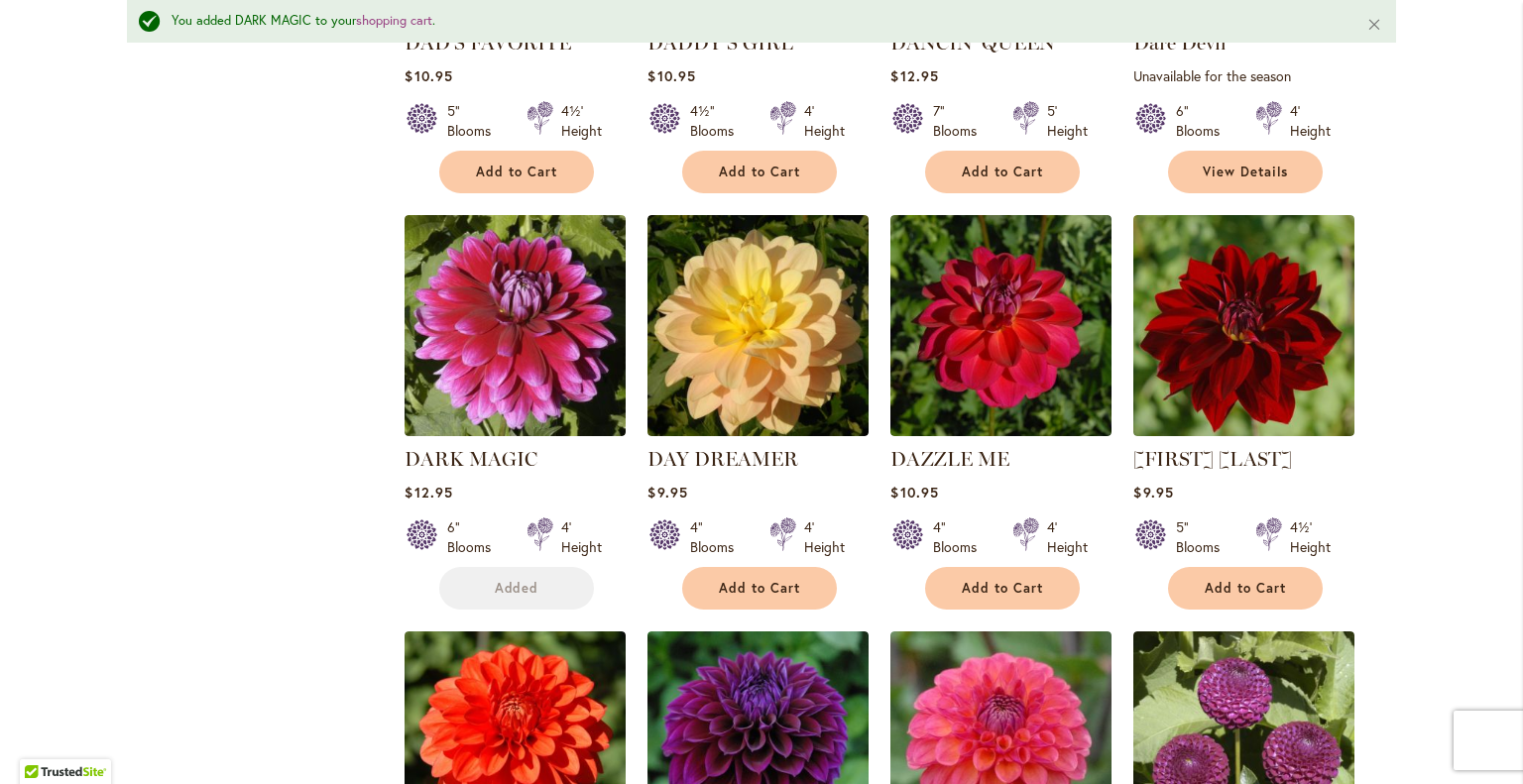 scroll, scrollTop: 3762, scrollLeft: 0, axis: vertical 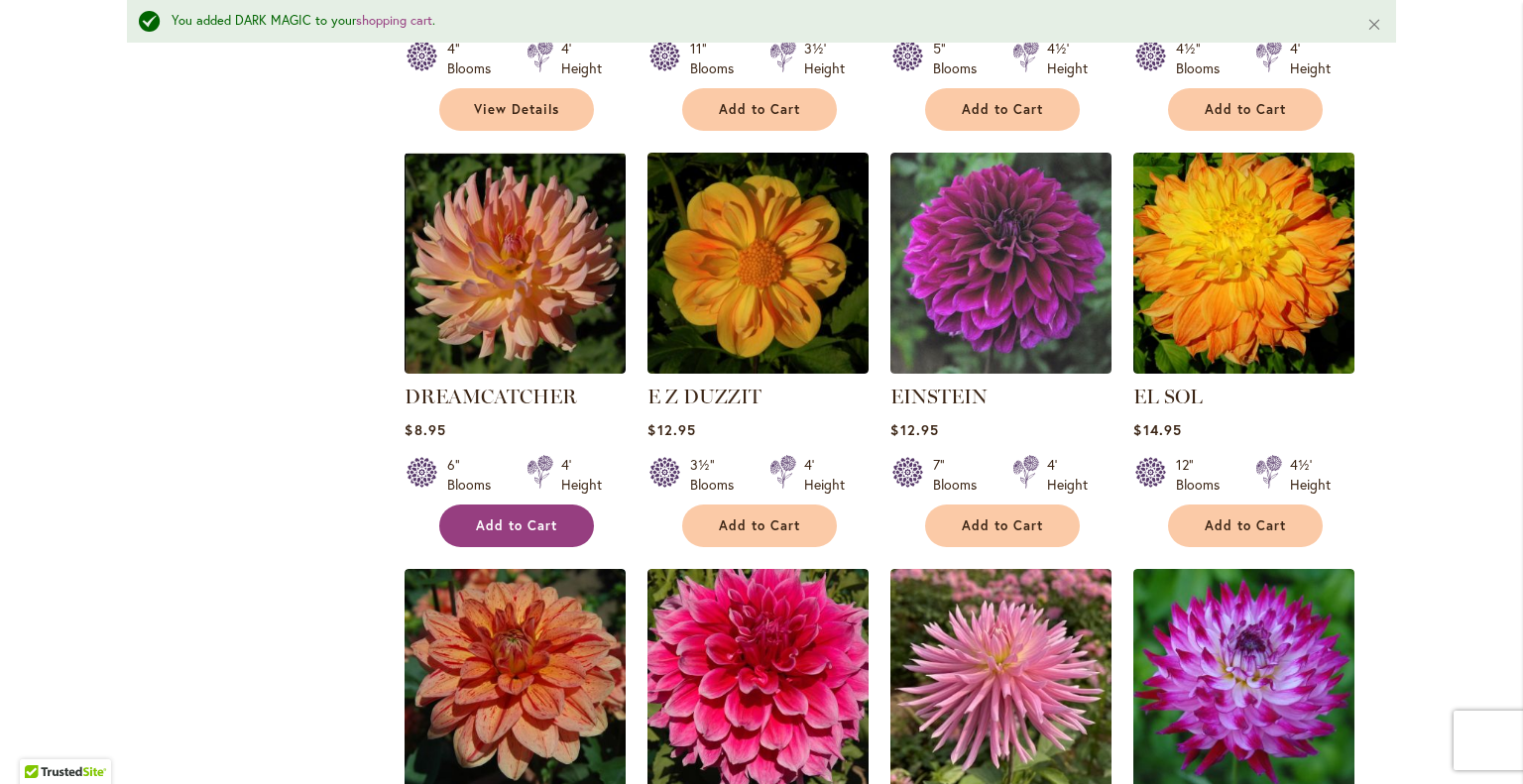 click on "Add to Cart" at bounding box center [517, 525] 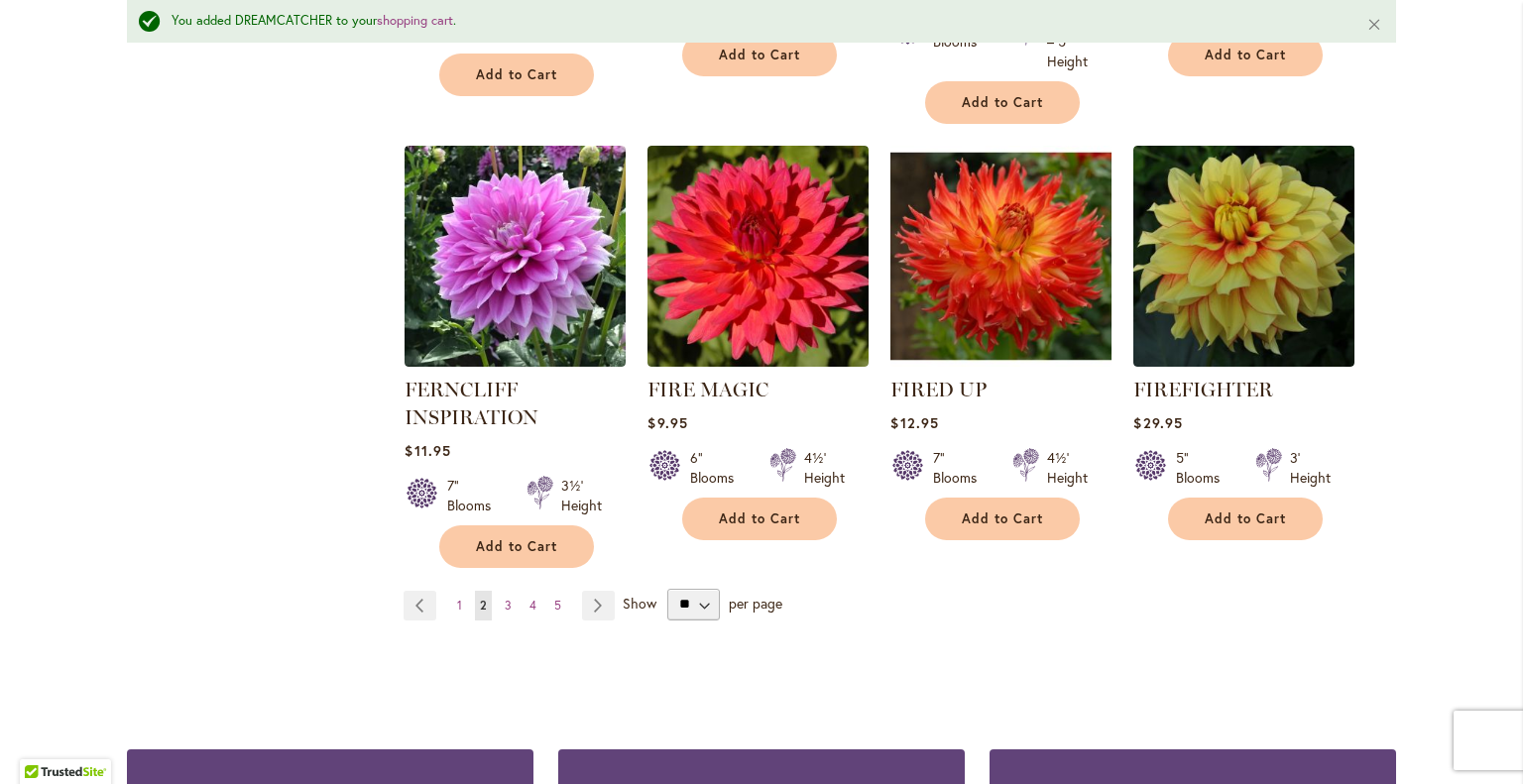scroll, scrollTop: 6759, scrollLeft: 0, axis: vertical 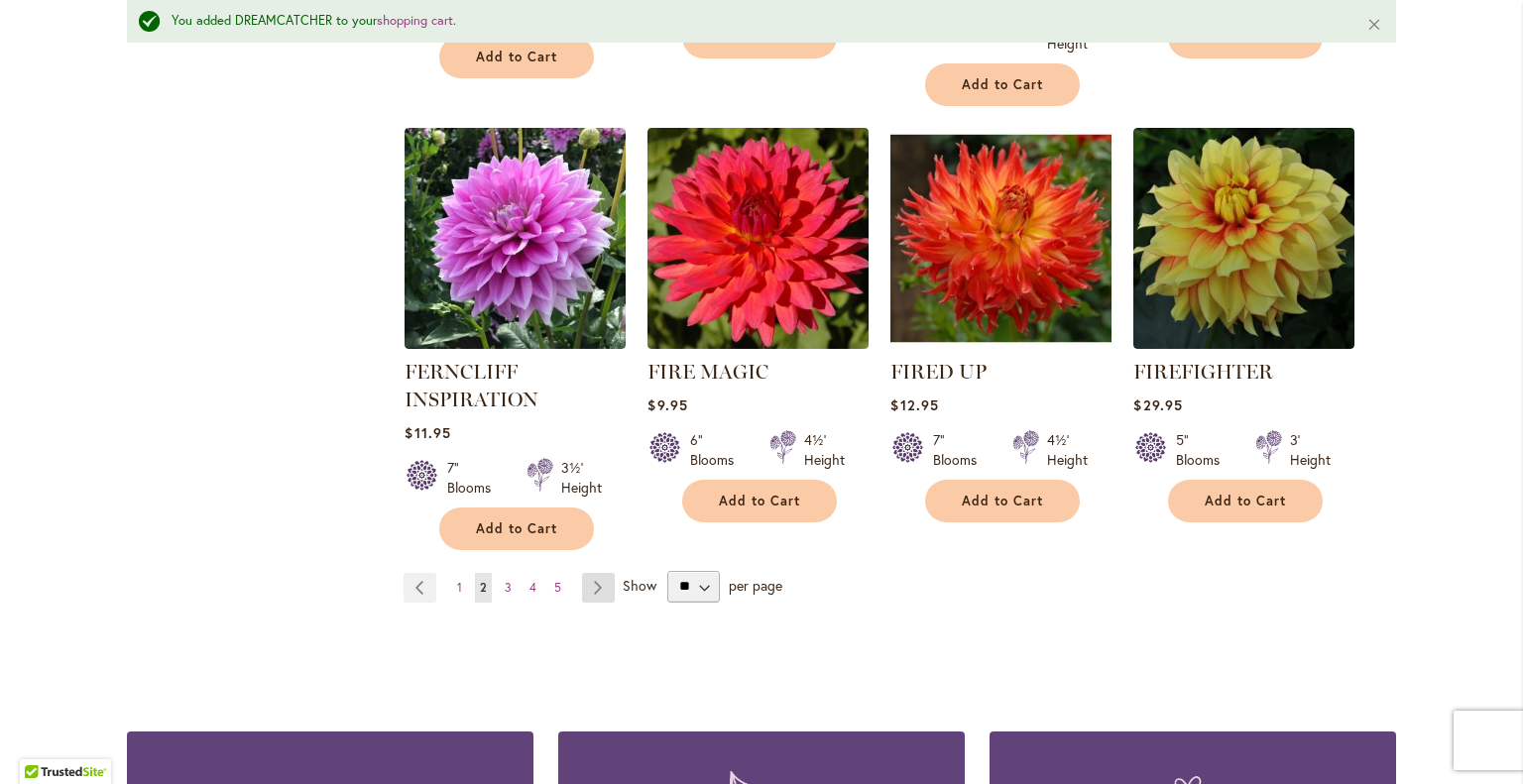 click on "Page
Next" at bounding box center (598, 588) 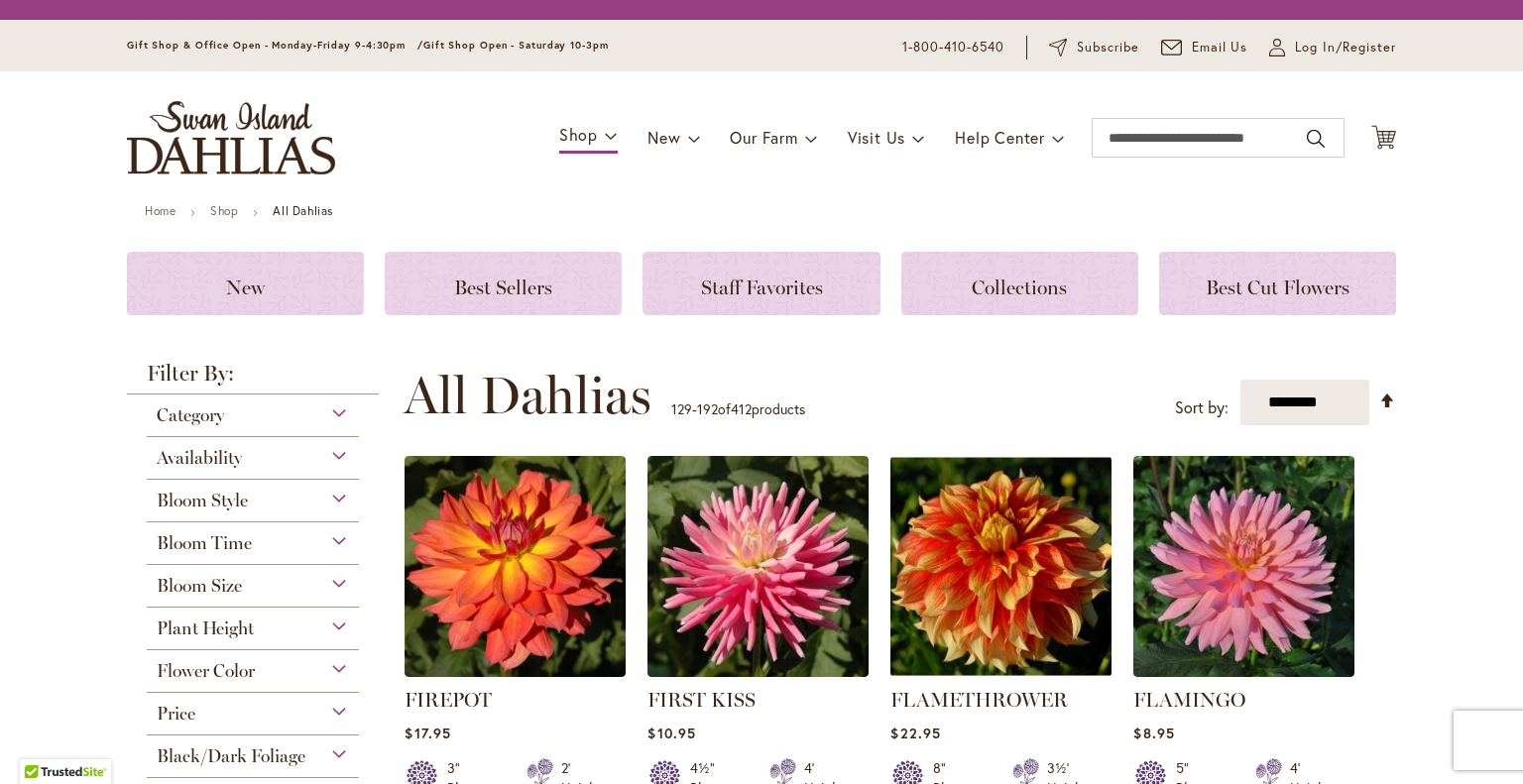 scroll, scrollTop: 0, scrollLeft: 0, axis: both 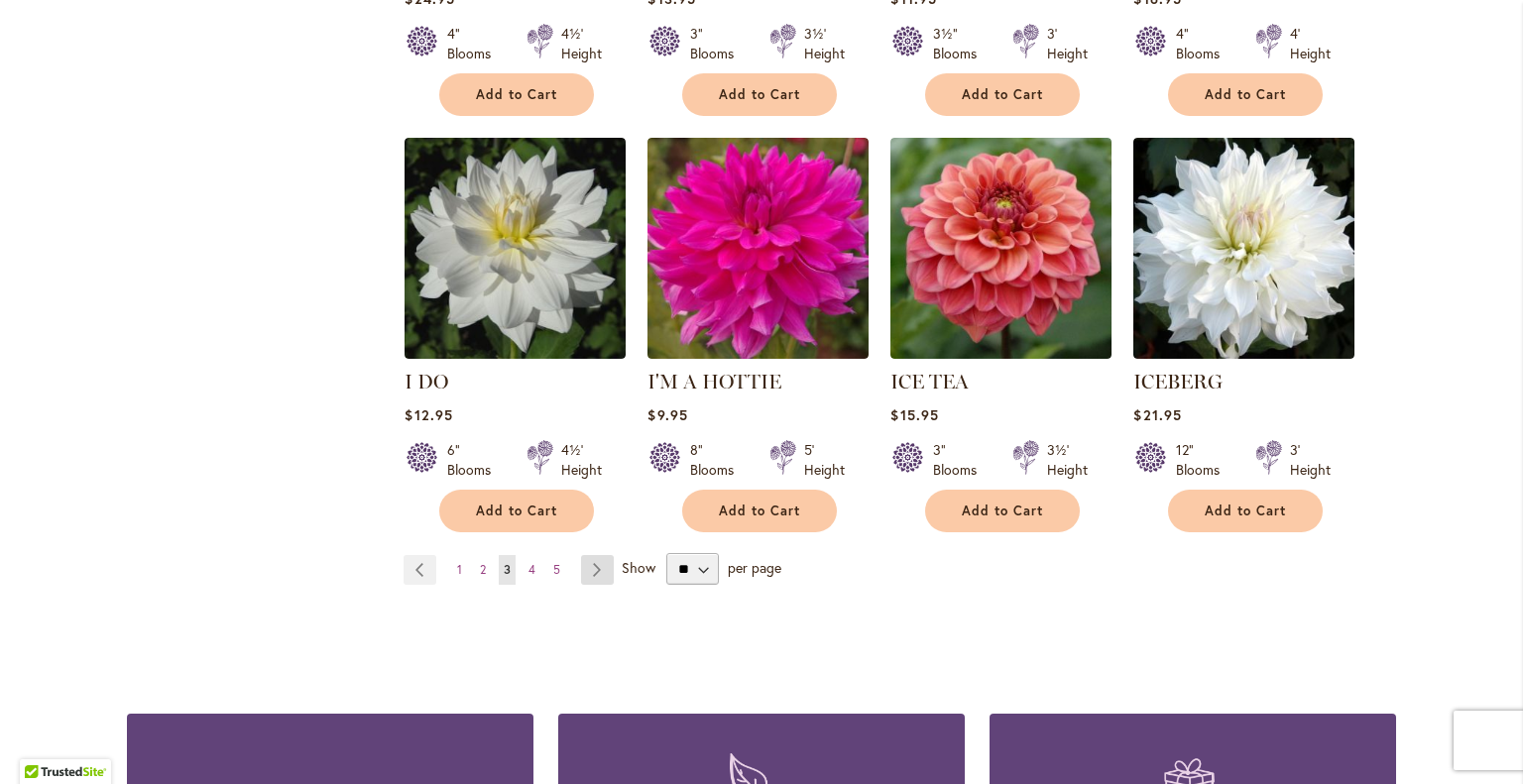 click on "Page
Next" at bounding box center [597, 570] 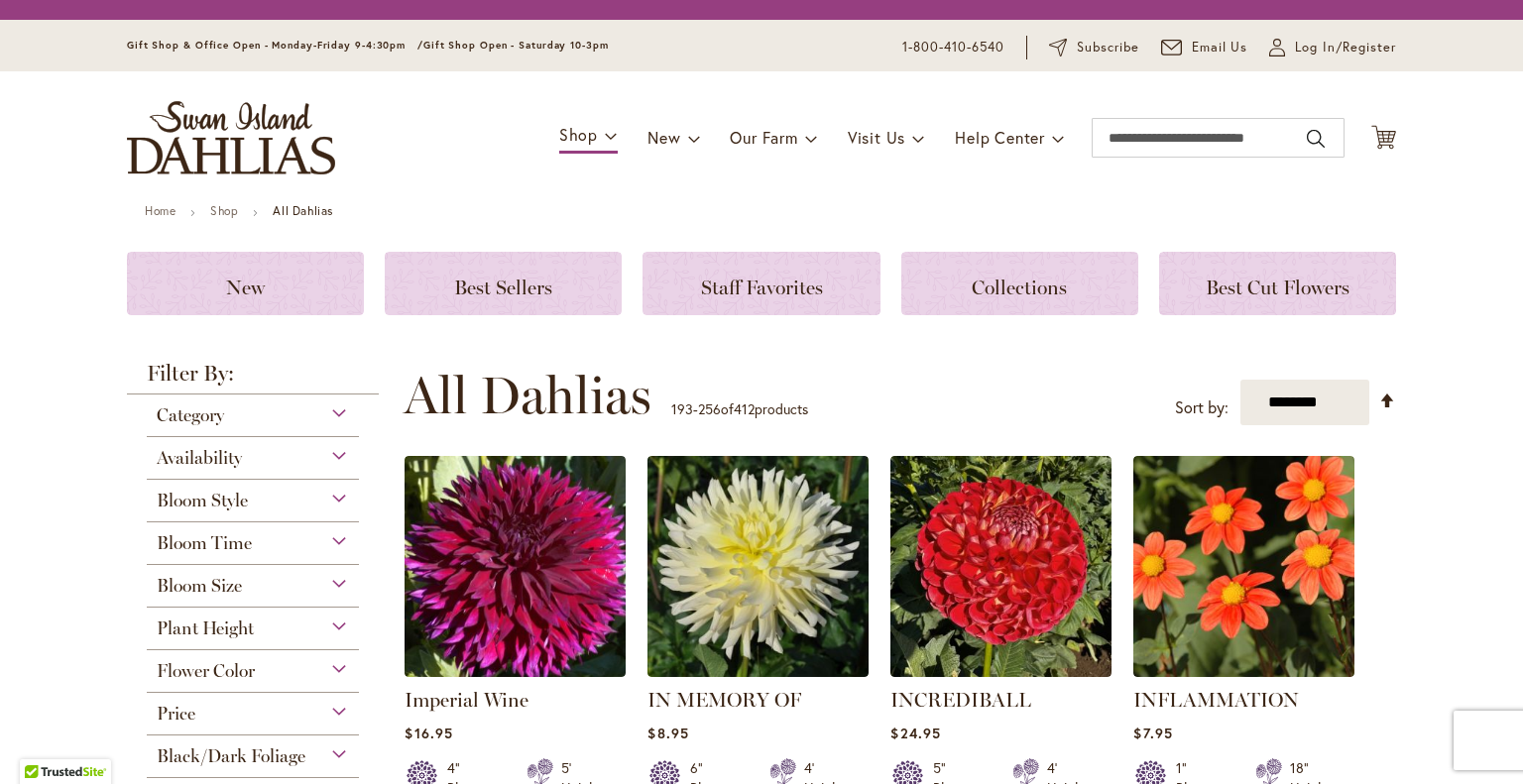 scroll, scrollTop: 0, scrollLeft: 0, axis: both 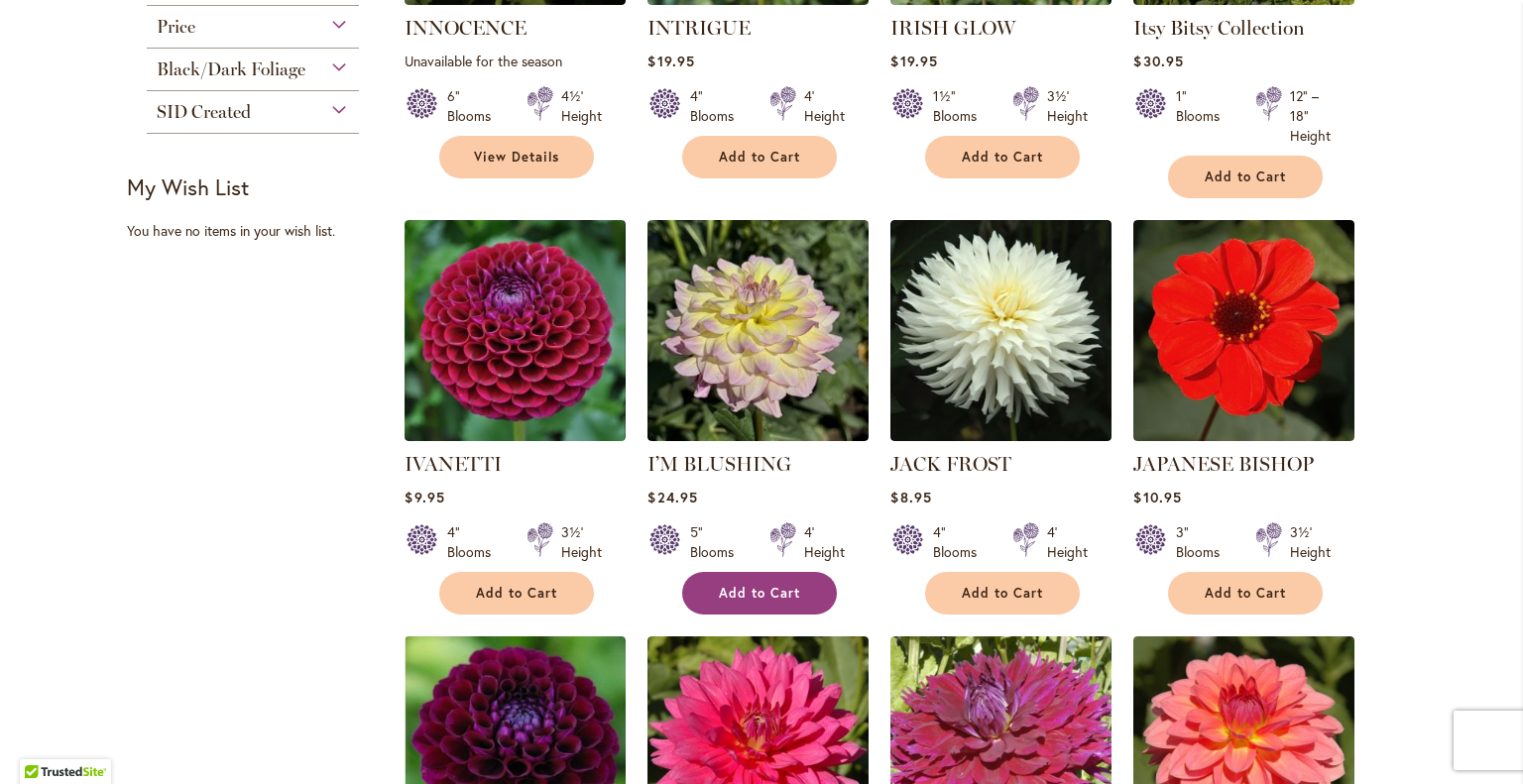 click on "Add to Cart" at bounding box center [760, 593] 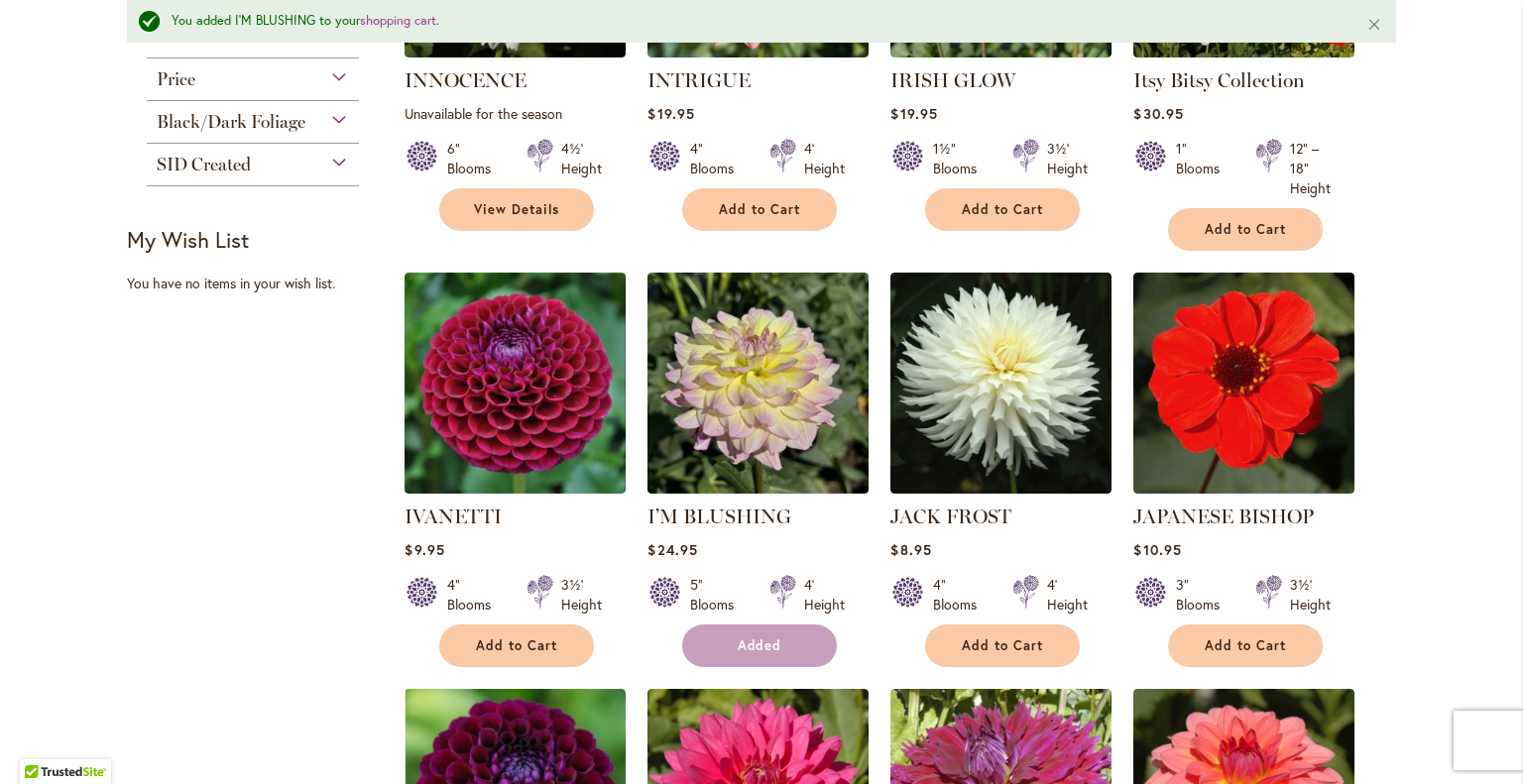 scroll, scrollTop: 1179, scrollLeft: 0, axis: vertical 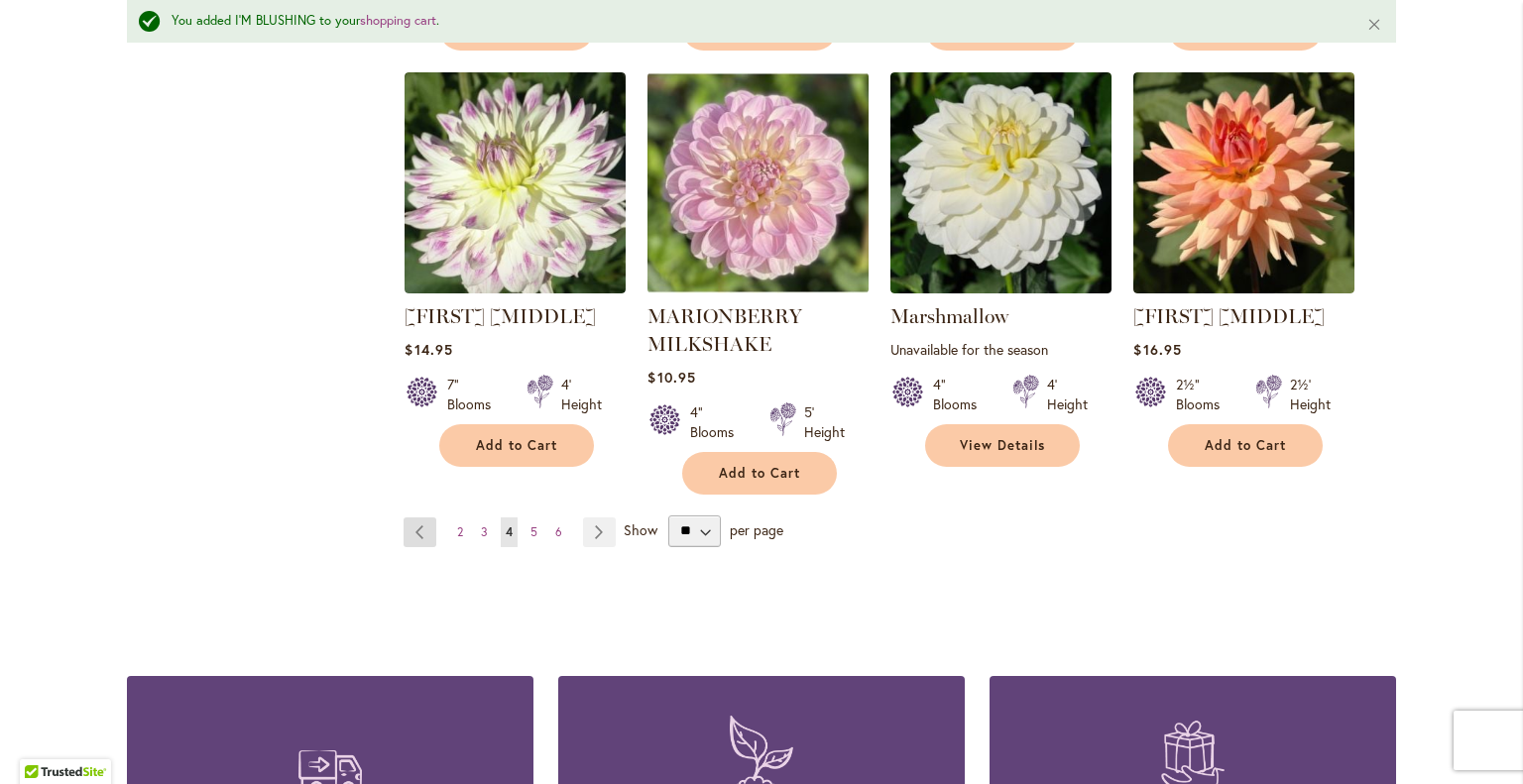 click on "Page
Previous" at bounding box center (419, 532) 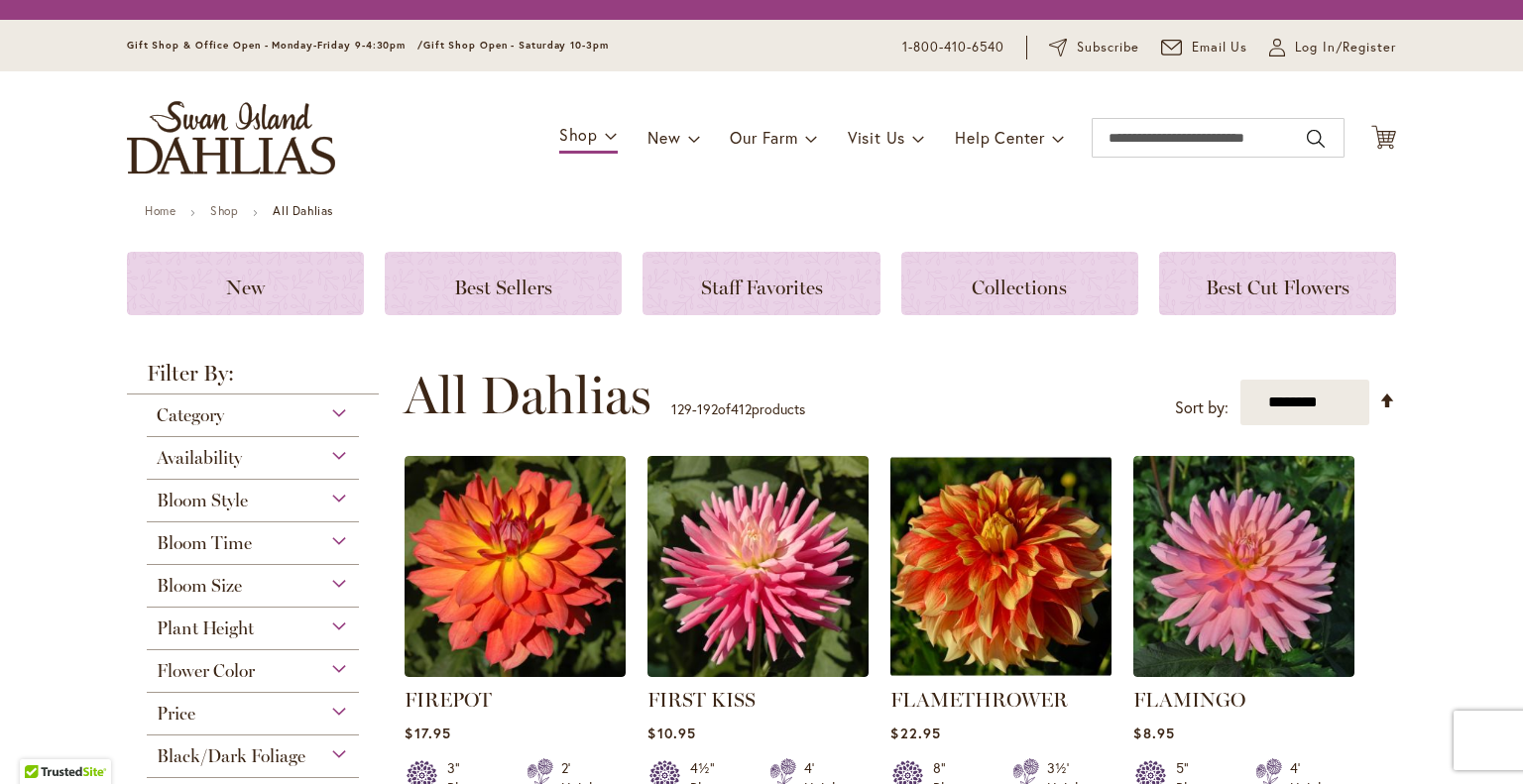 scroll, scrollTop: 0, scrollLeft: 0, axis: both 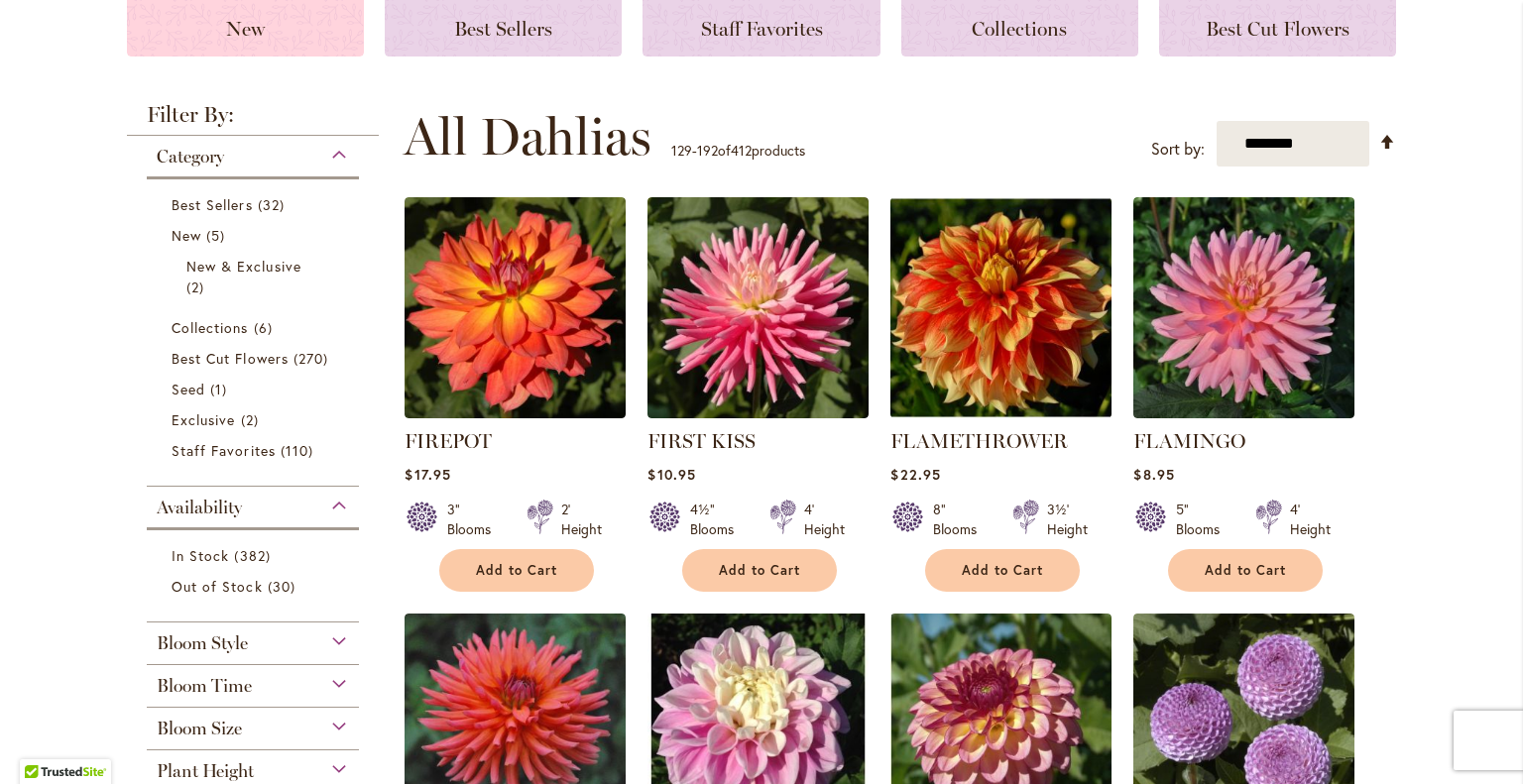 click on "New" 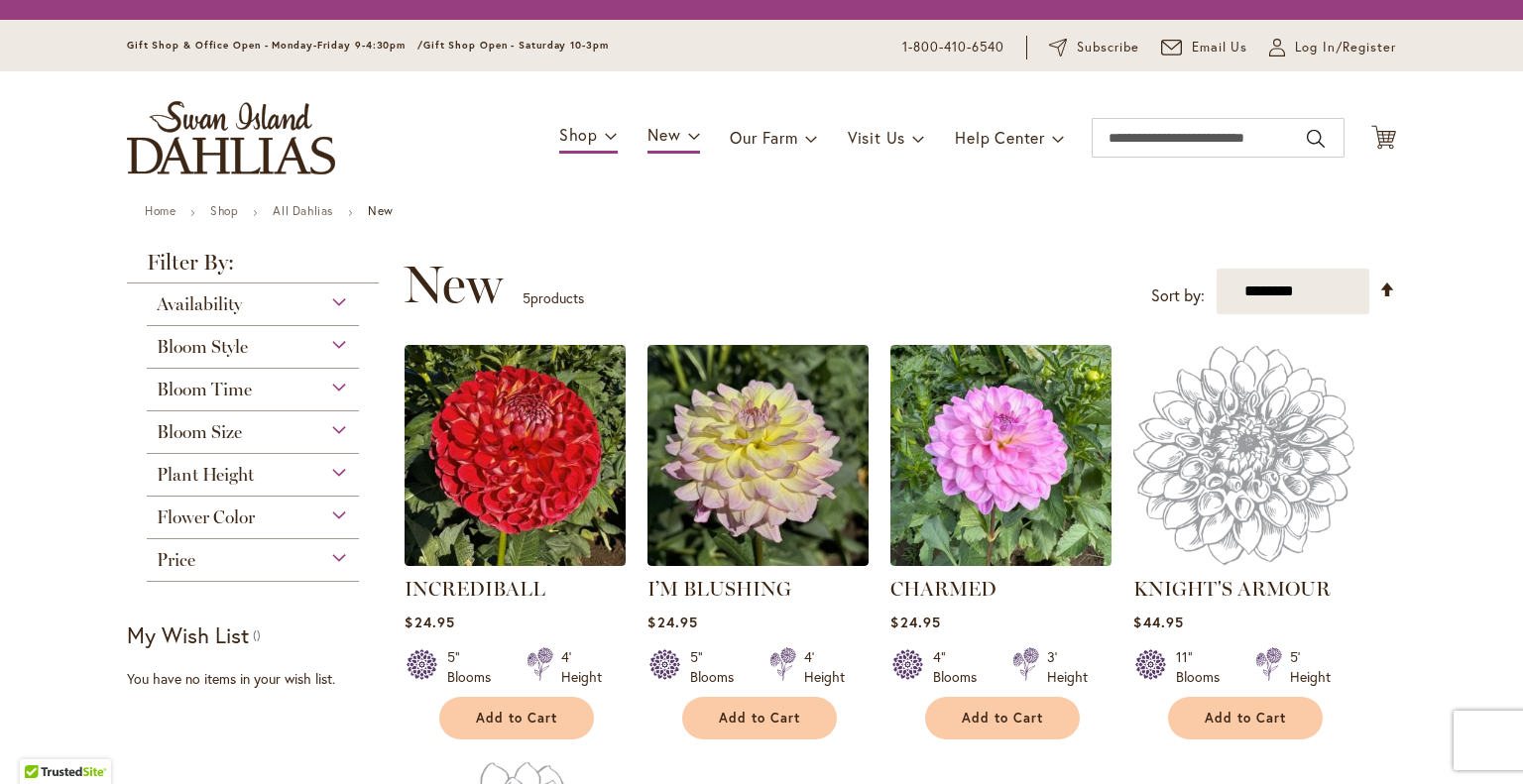 scroll, scrollTop: 0, scrollLeft: 0, axis: both 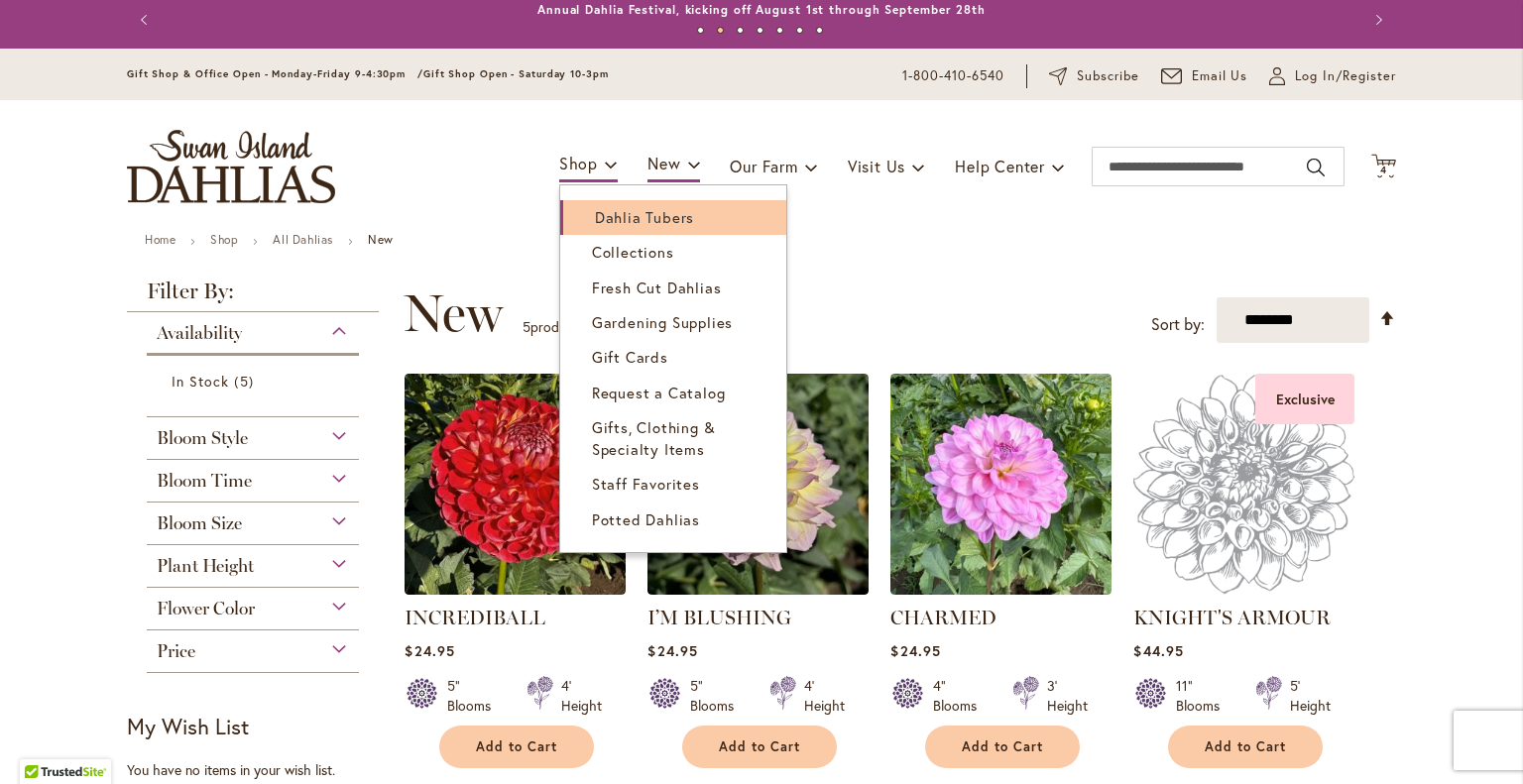 click on "Dahlia Tubers" at bounding box center [644, 217] 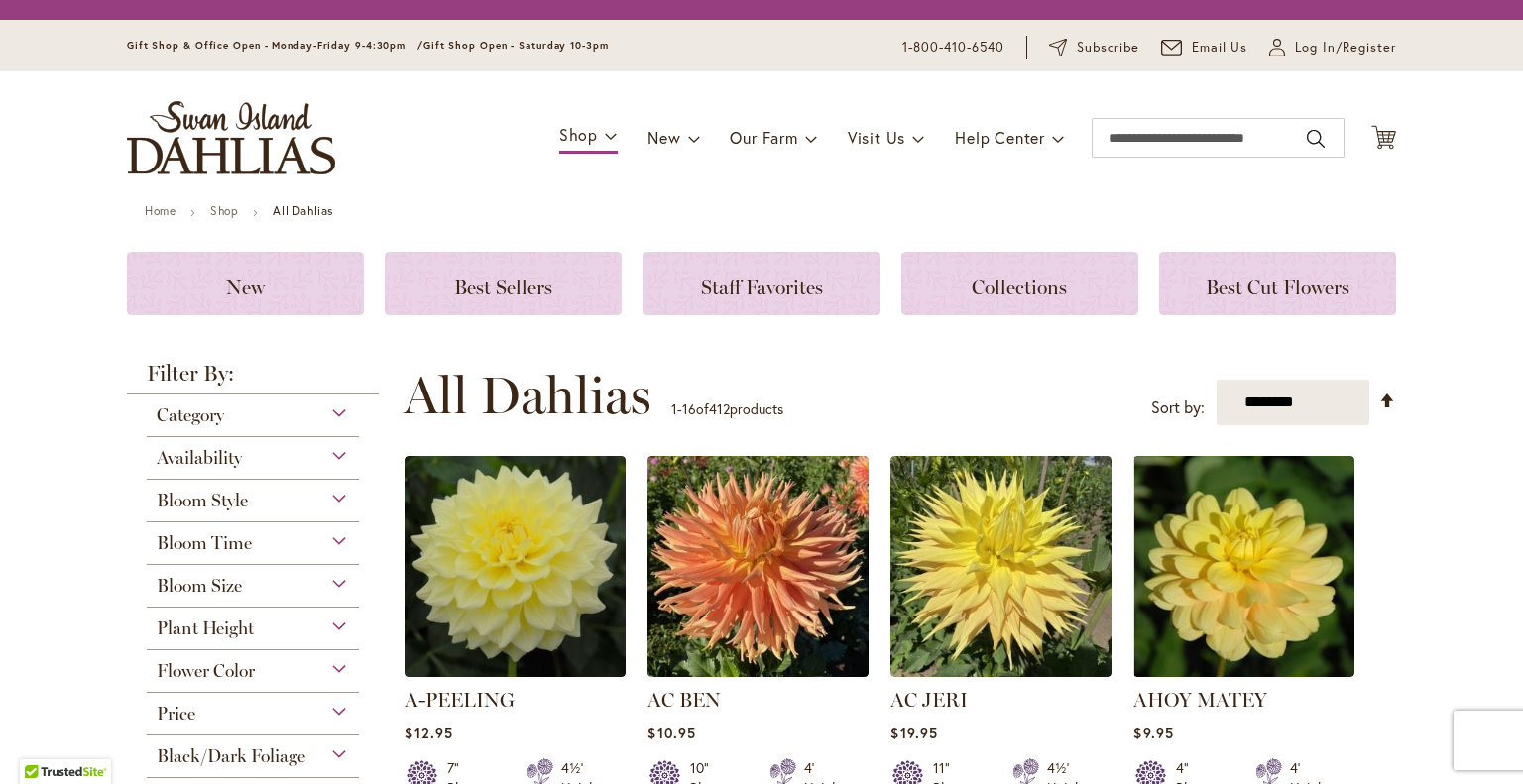 scroll, scrollTop: 0, scrollLeft: 0, axis: both 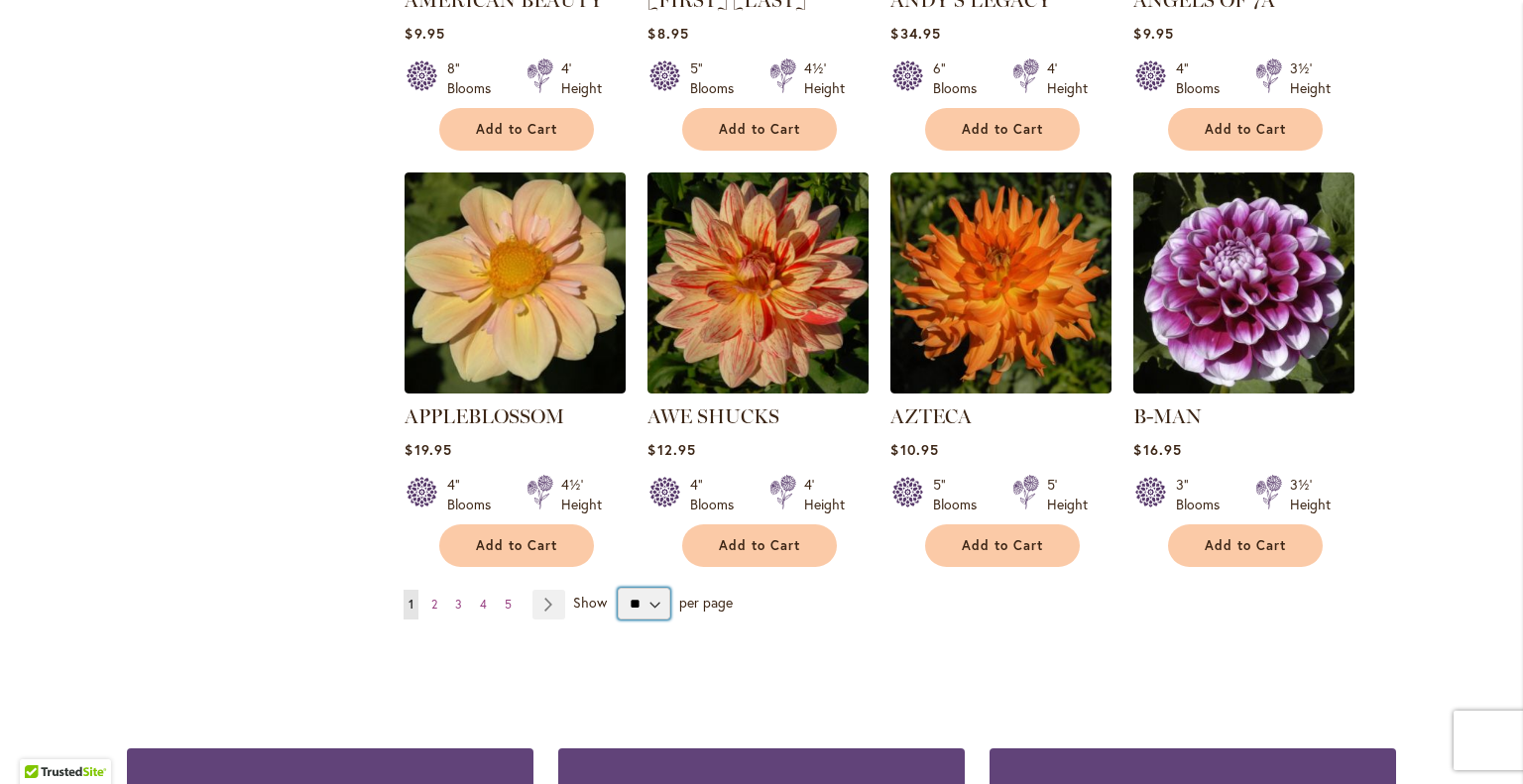 click on "**
**
**
**" at bounding box center [644, 604] 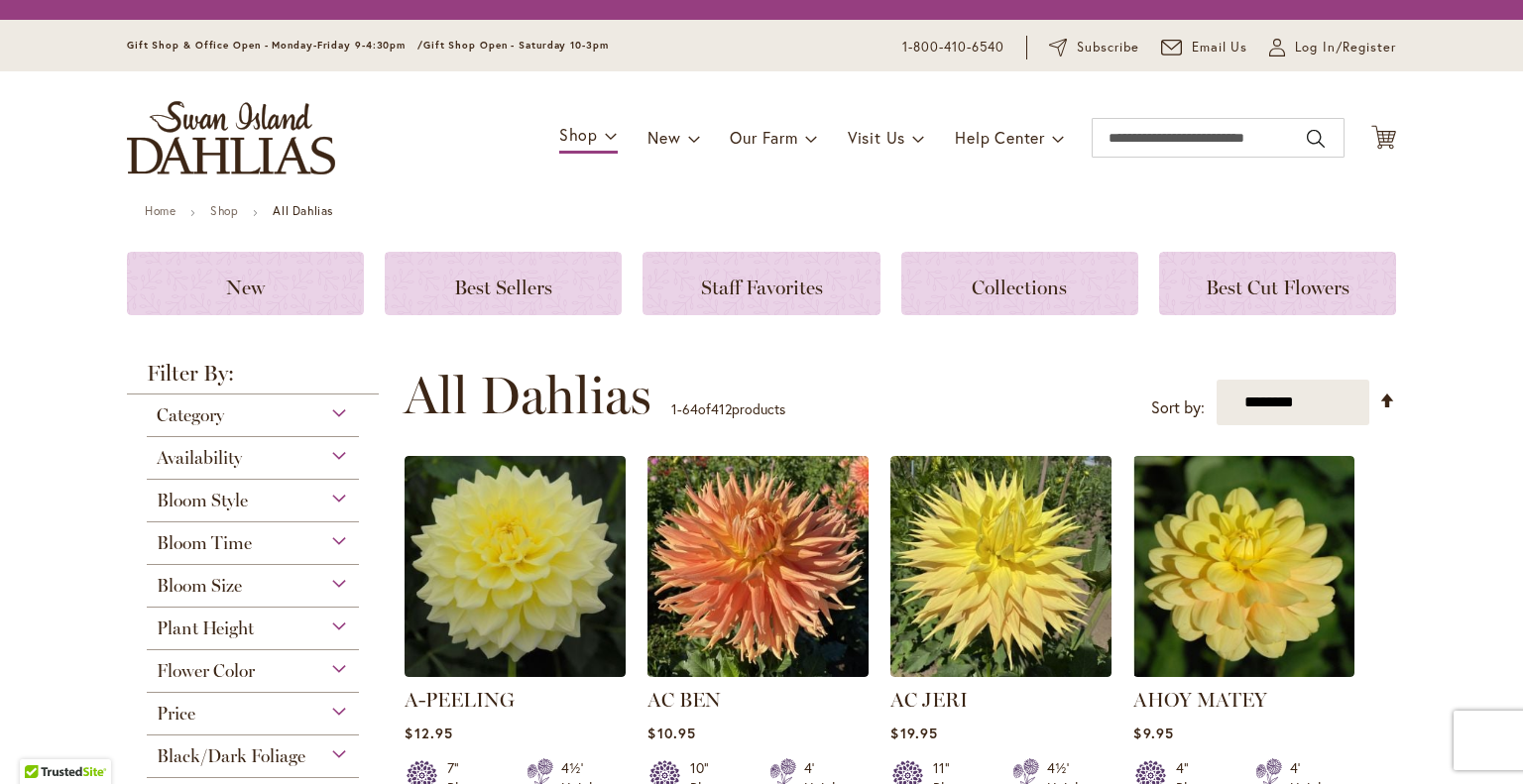 scroll, scrollTop: 0, scrollLeft: 0, axis: both 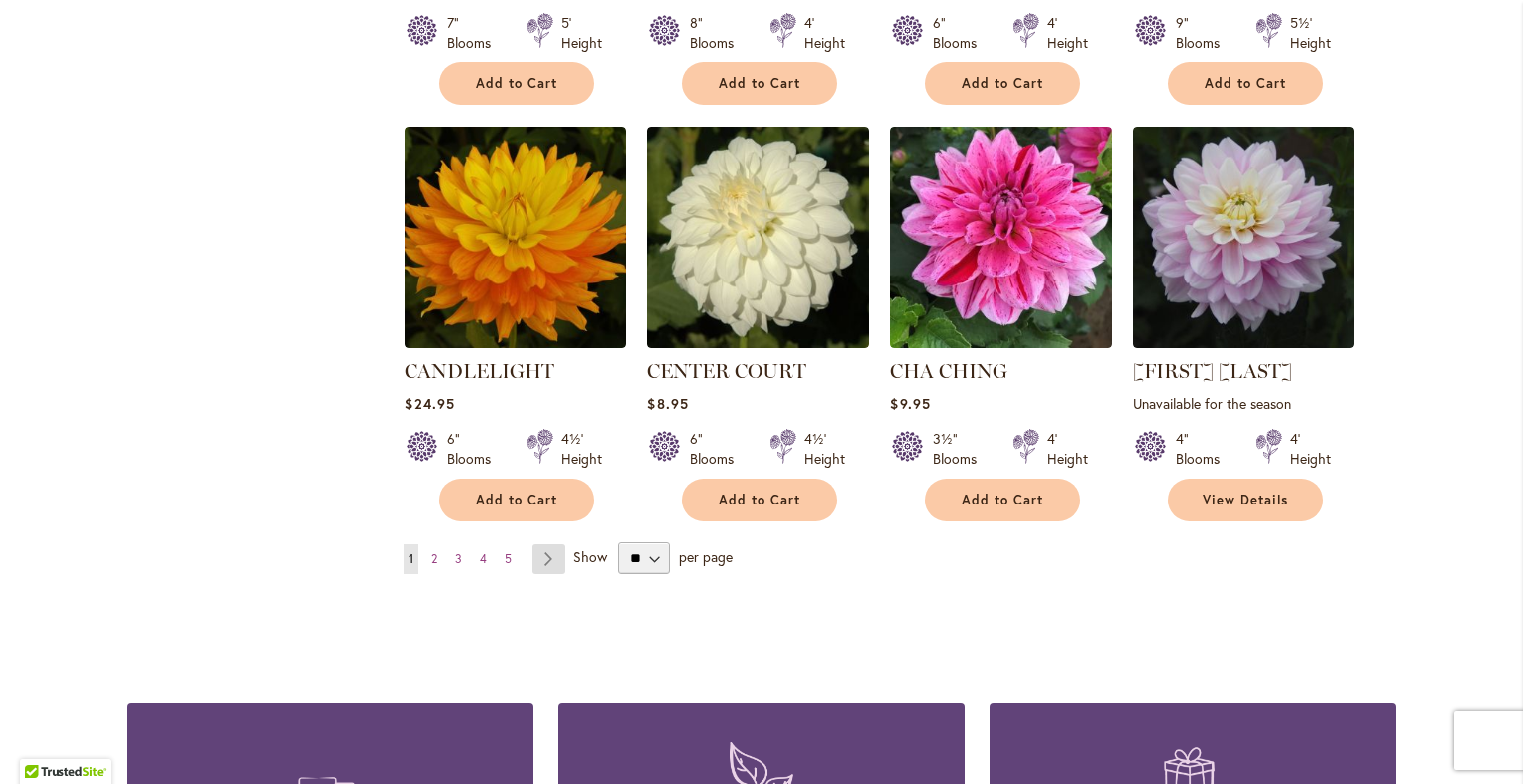 click on "Page
Next" at bounding box center (548, 559) 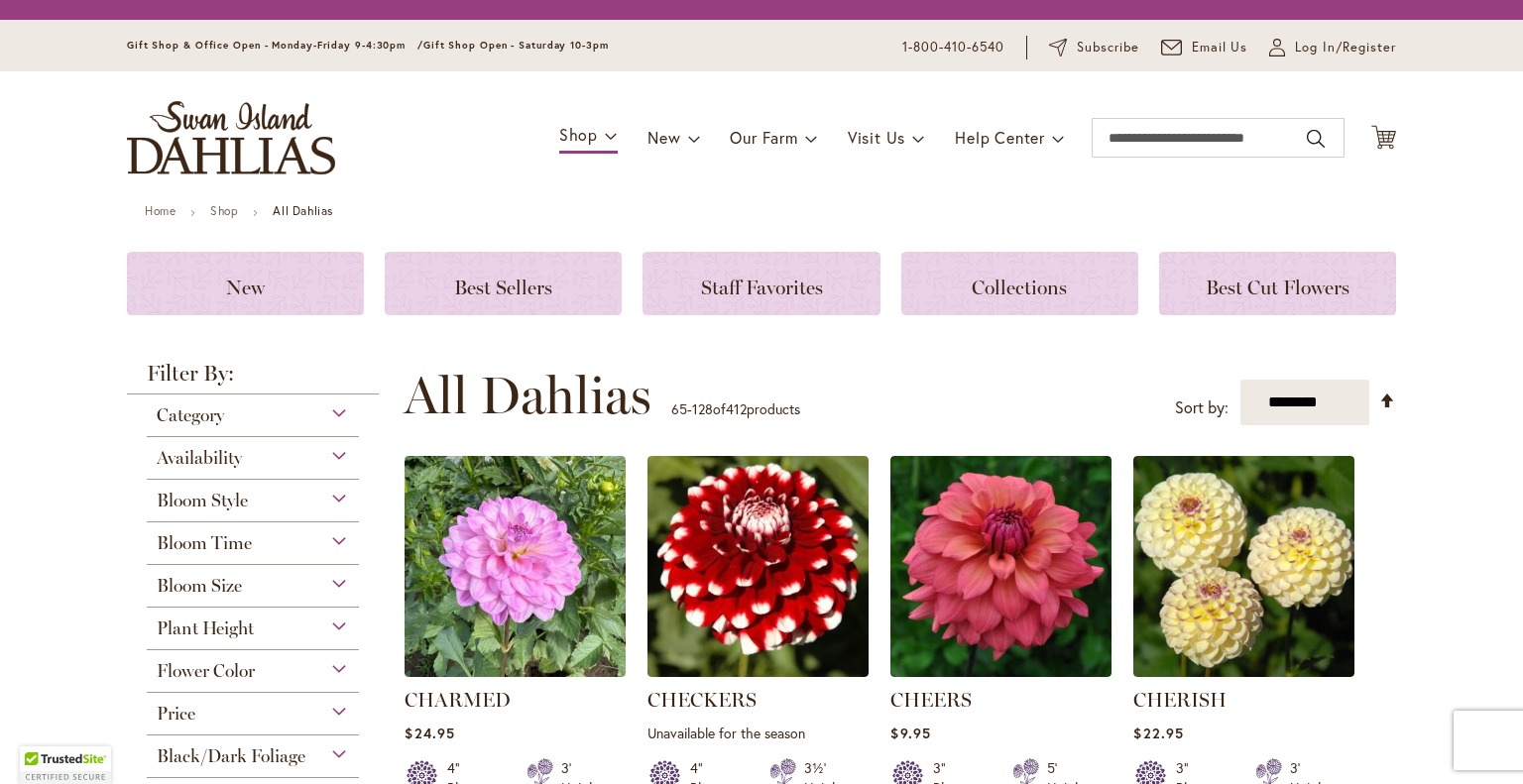 scroll, scrollTop: 0, scrollLeft: 0, axis: both 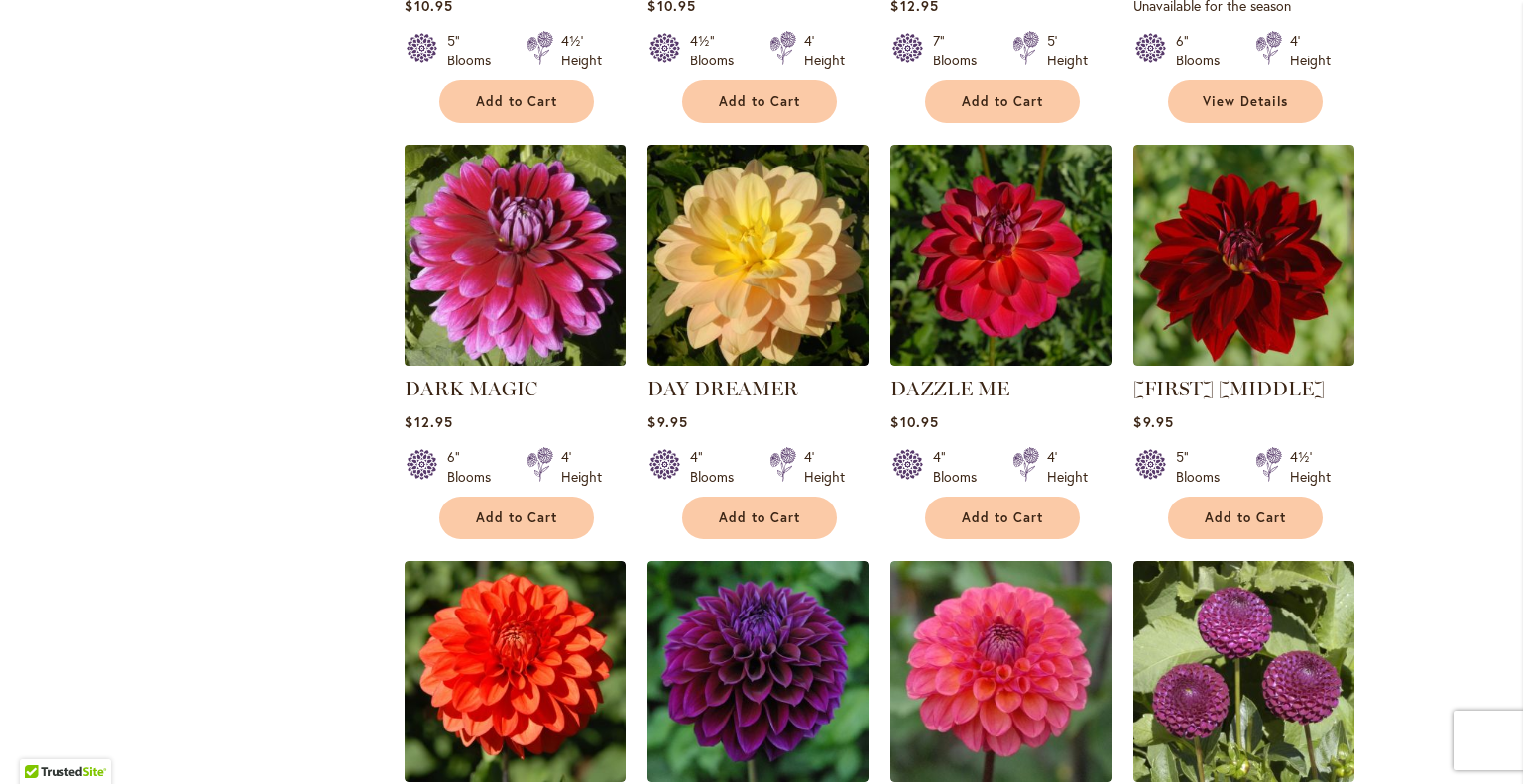 click at bounding box center [516, 256] 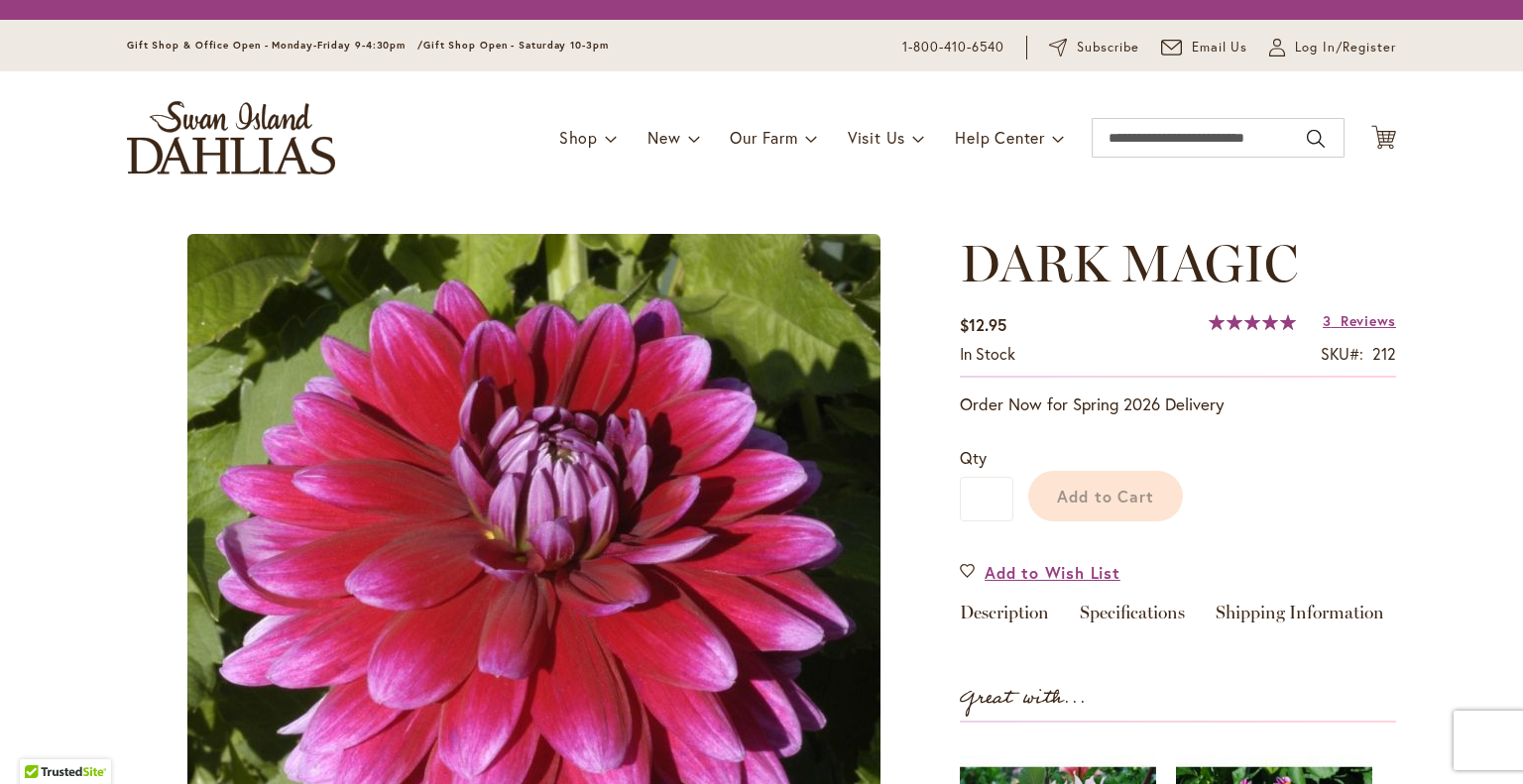 scroll, scrollTop: 0, scrollLeft: 0, axis: both 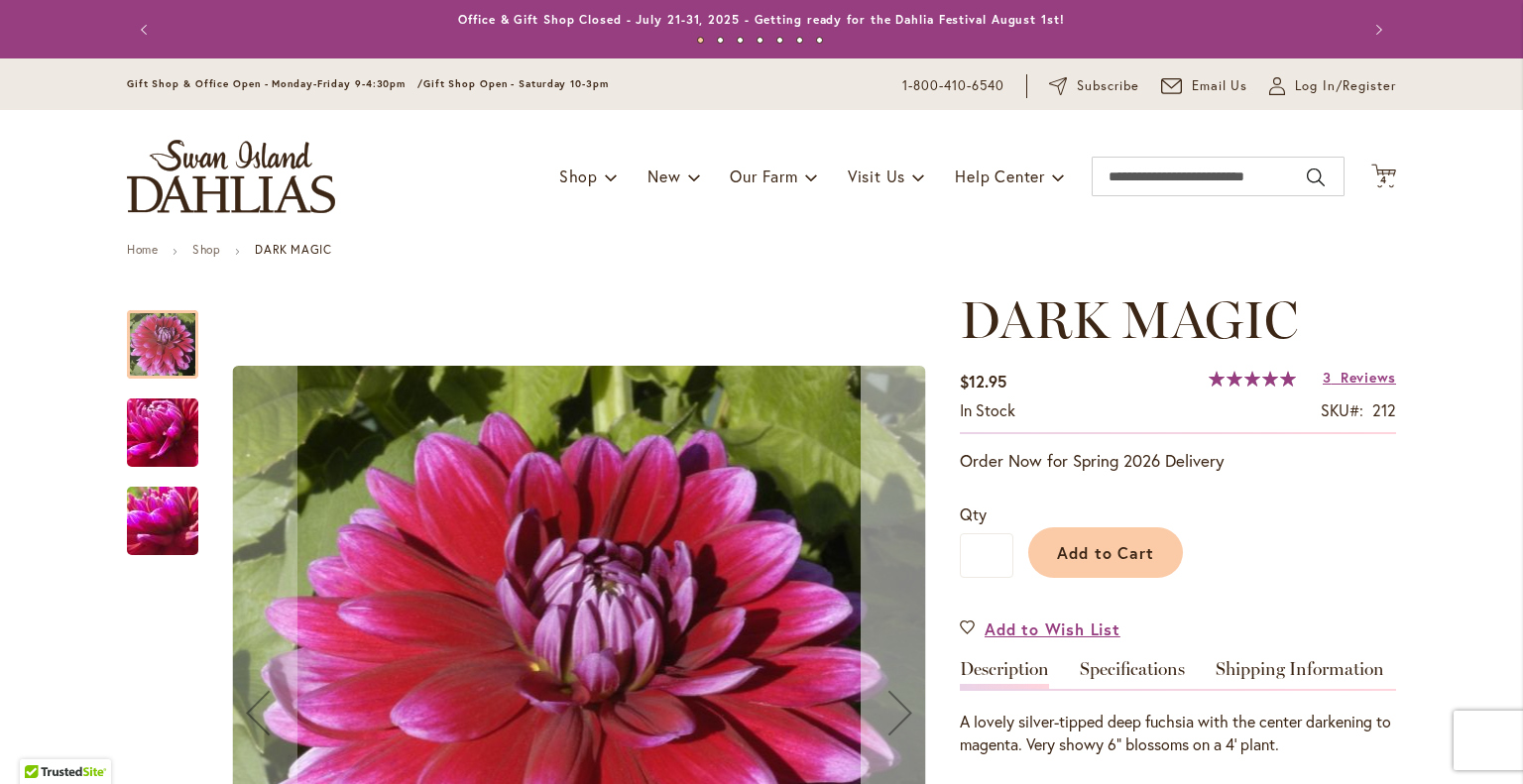 click at bounding box center (900, 713) 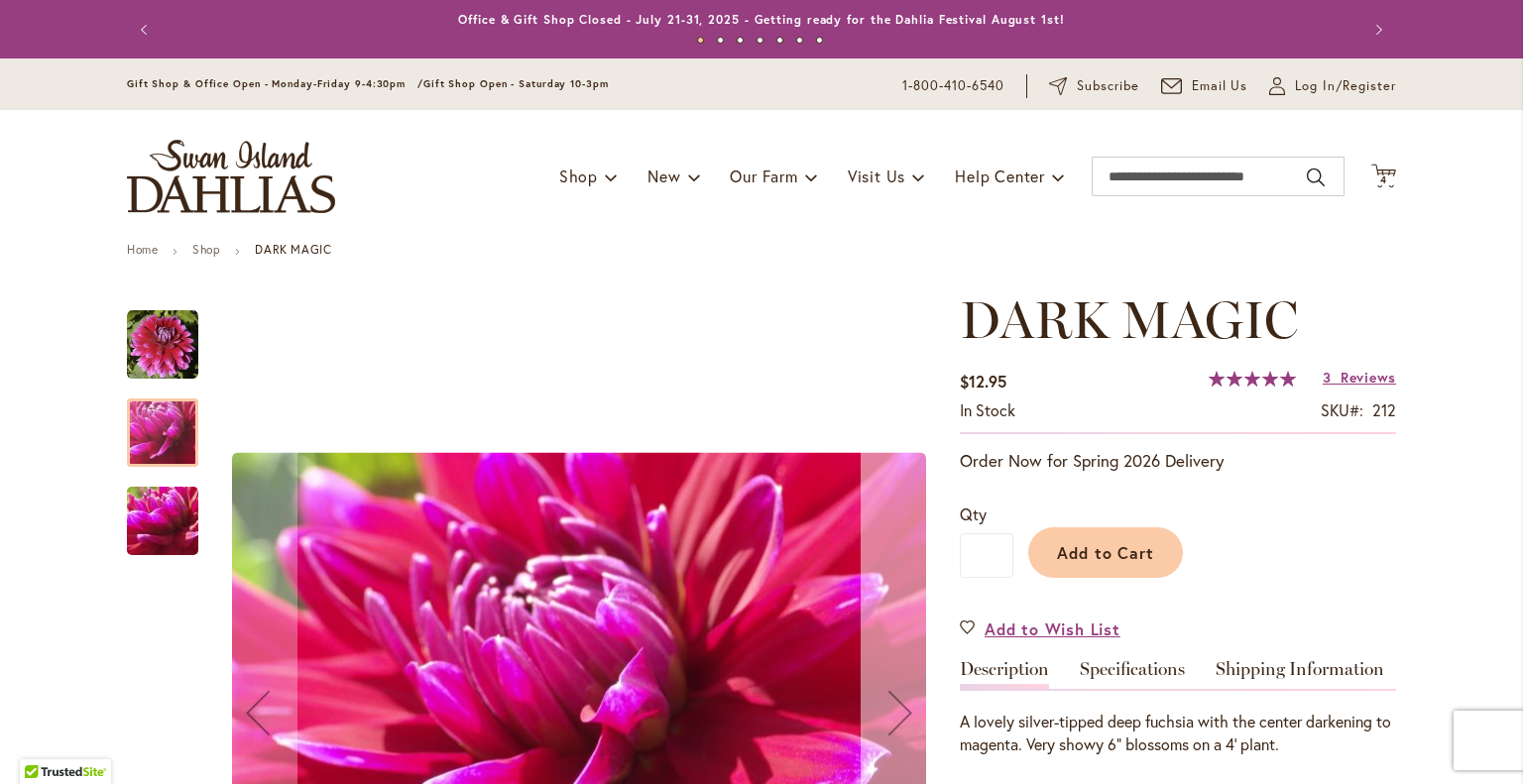 click at bounding box center [900, 713] 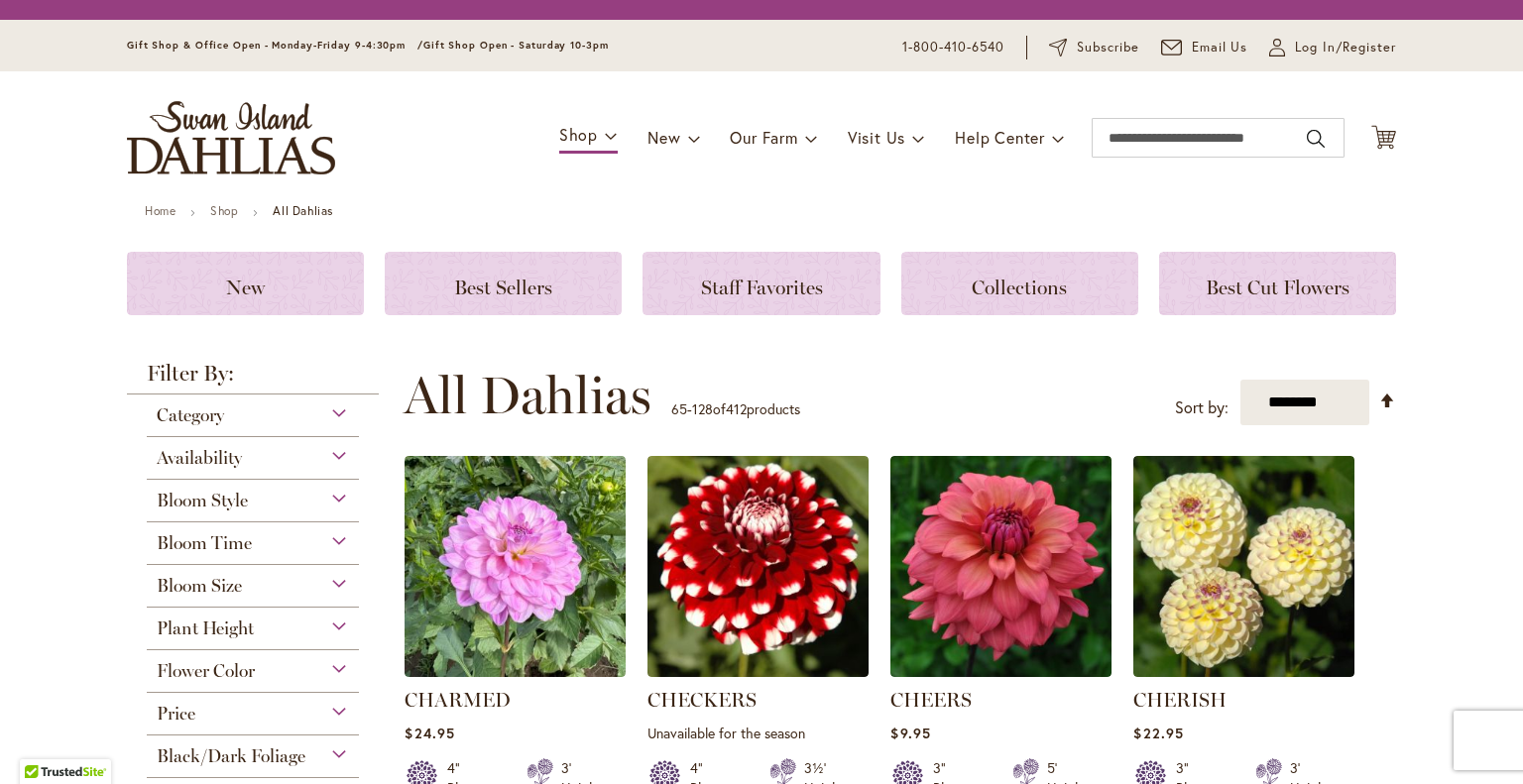 scroll, scrollTop: 0, scrollLeft: 0, axis: both 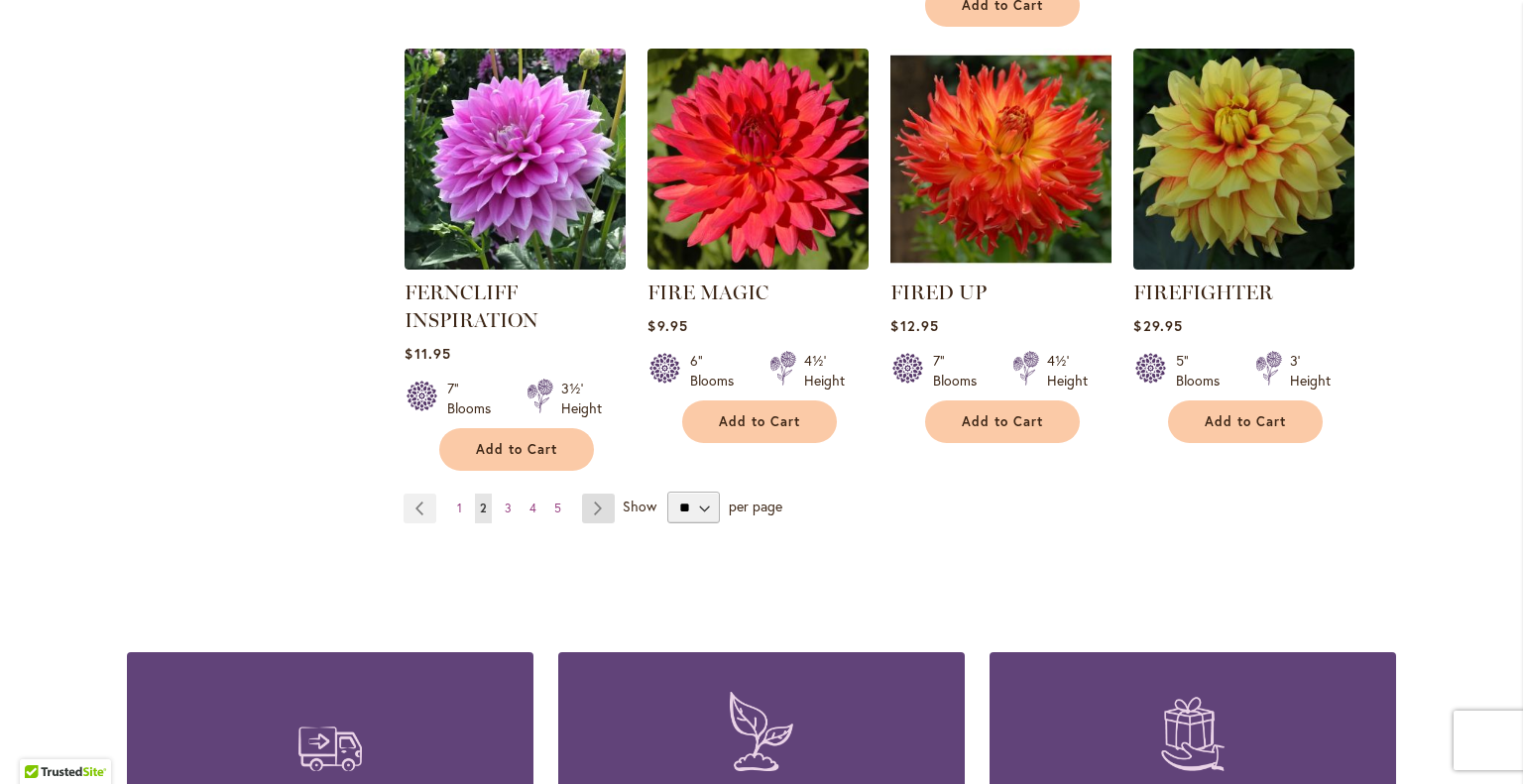 click on "Page
Next" at bounding box center [598, 508] 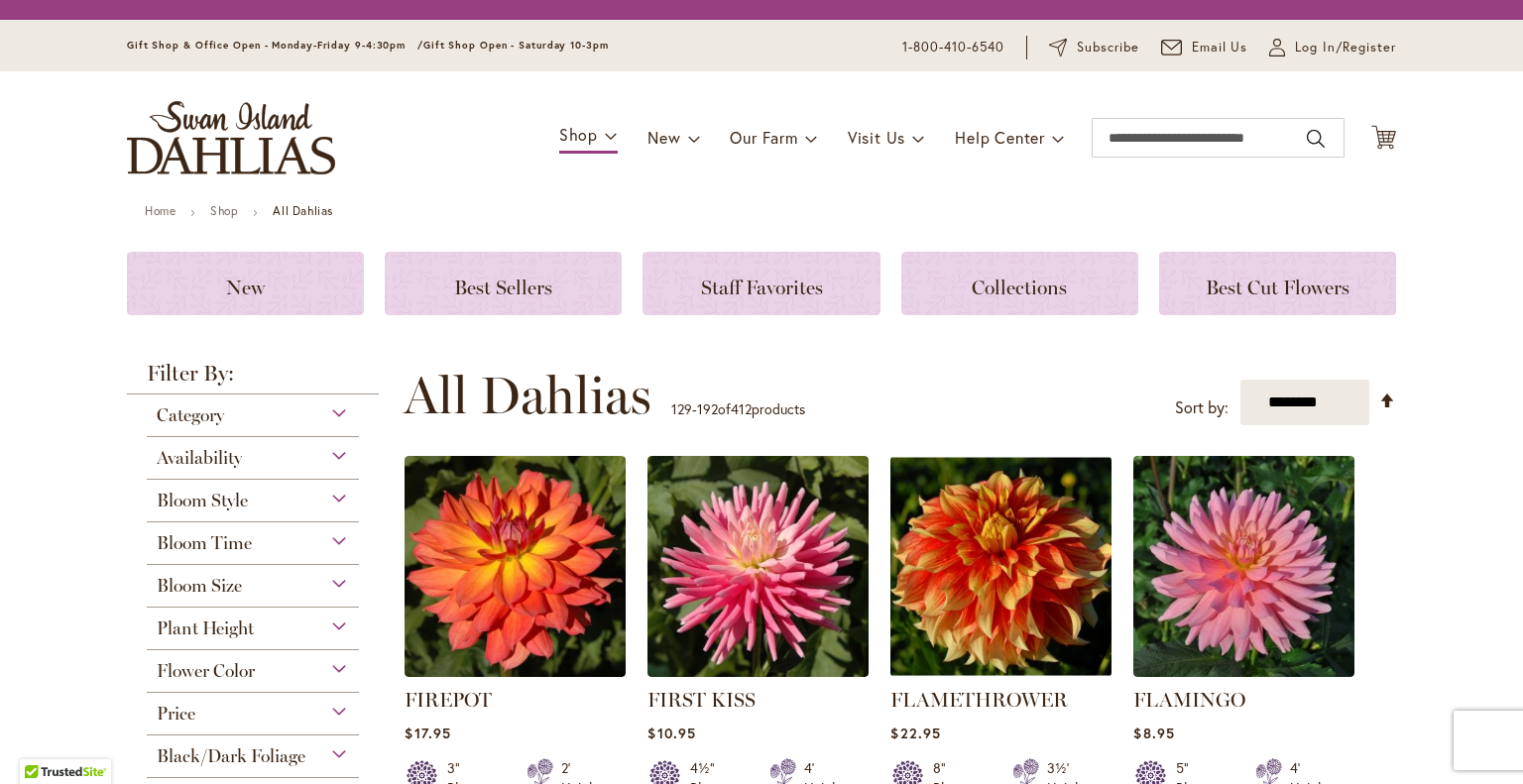 scroll, scrollTop: 0, scrollLeft: 0, axis: both 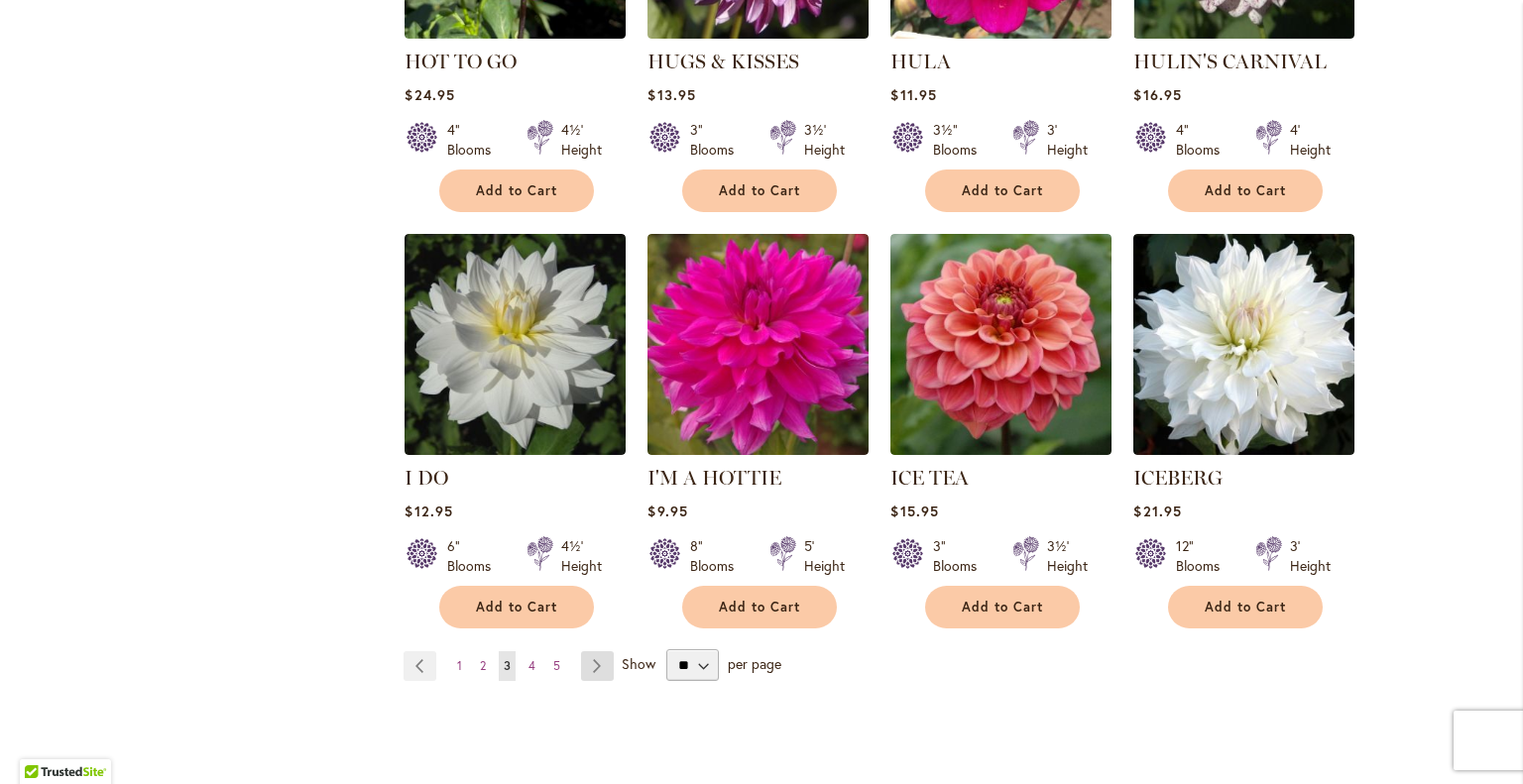 click on "Page
Next" at bounding box center [597, 666] 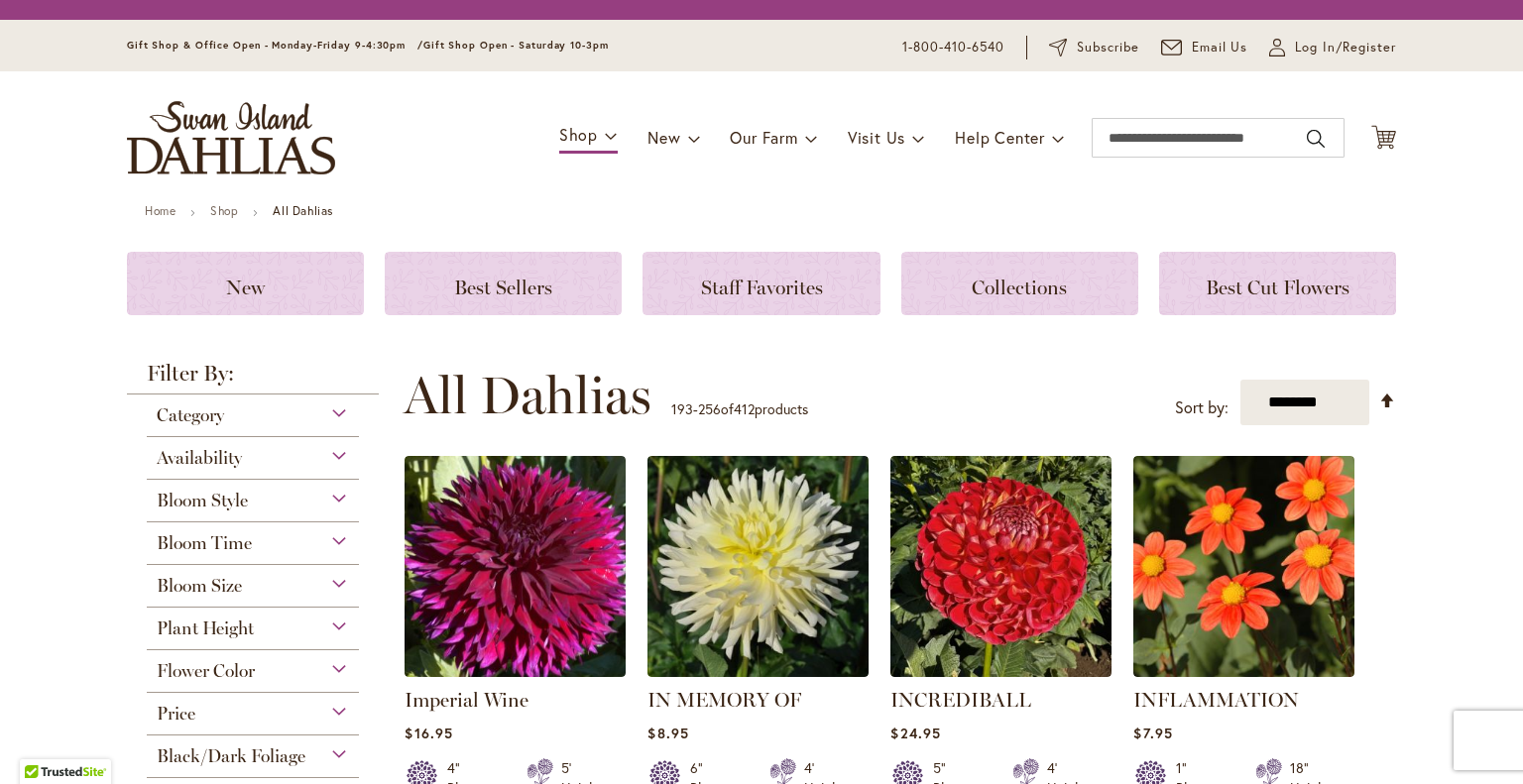 scroll, scrollTop: 0, scrollLeft: 0, axis: both 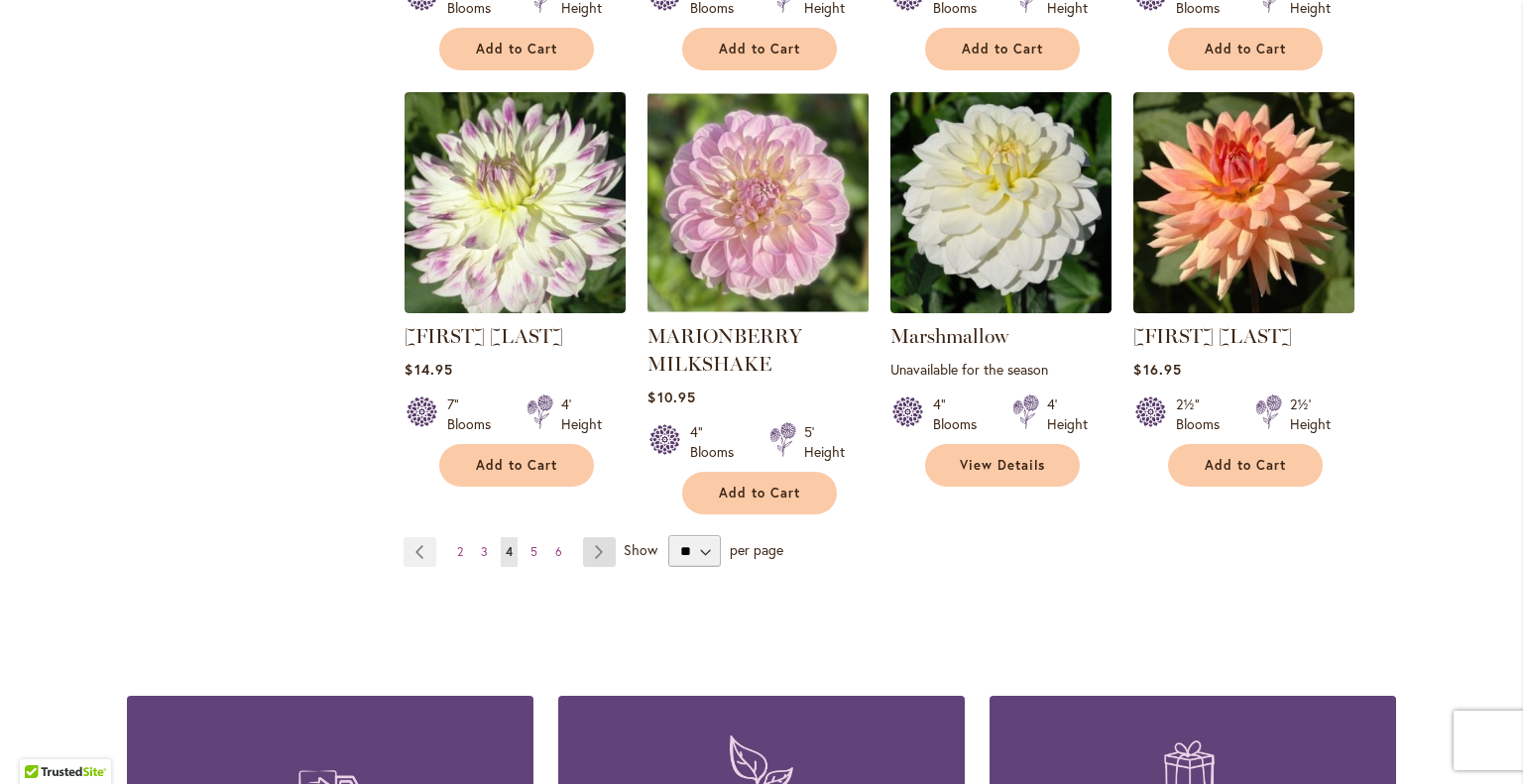 click on "Page
Next" at bounding box center [599, 552] 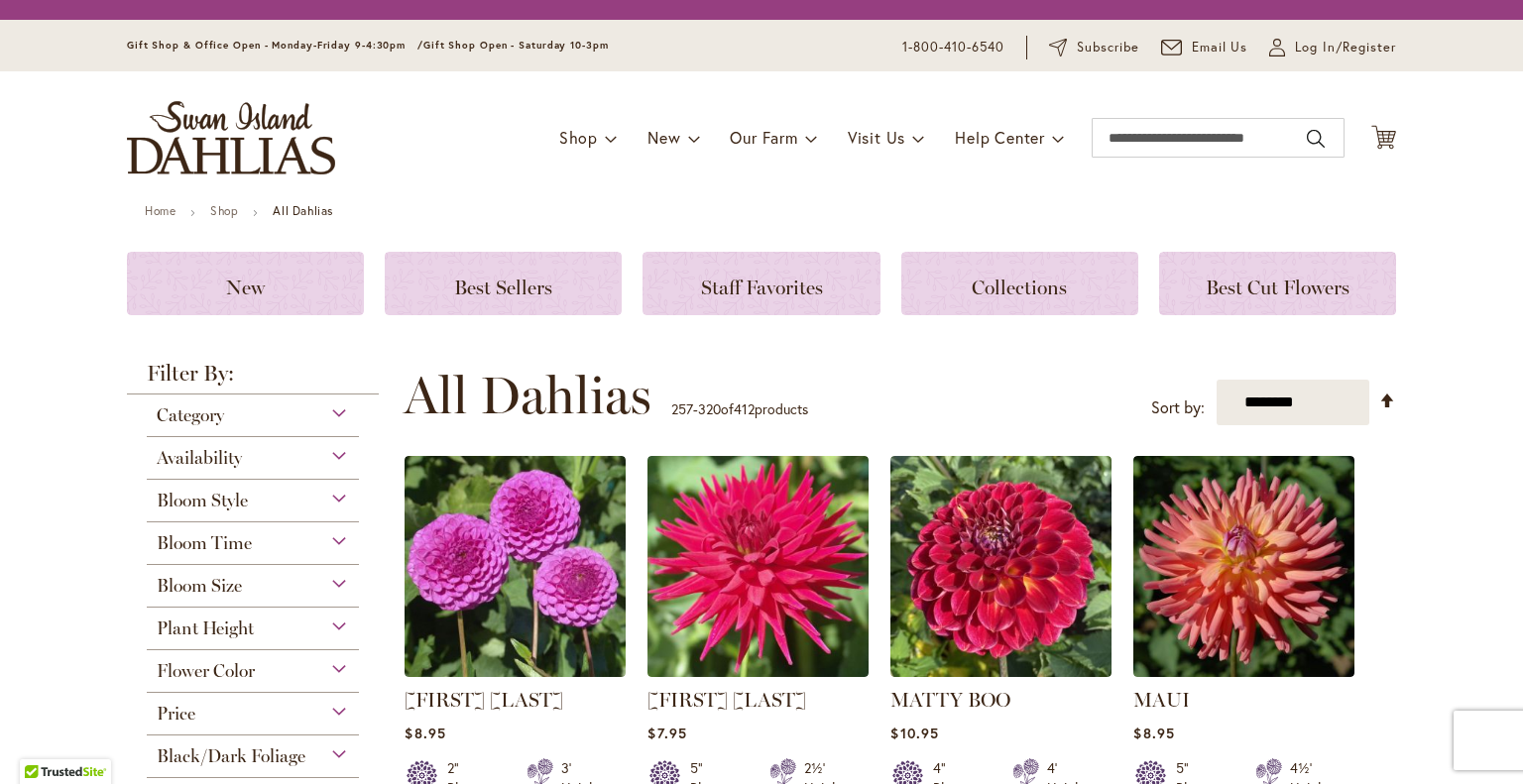 scroll, scrollTop: 0, scrollLeft: 0, axis: both 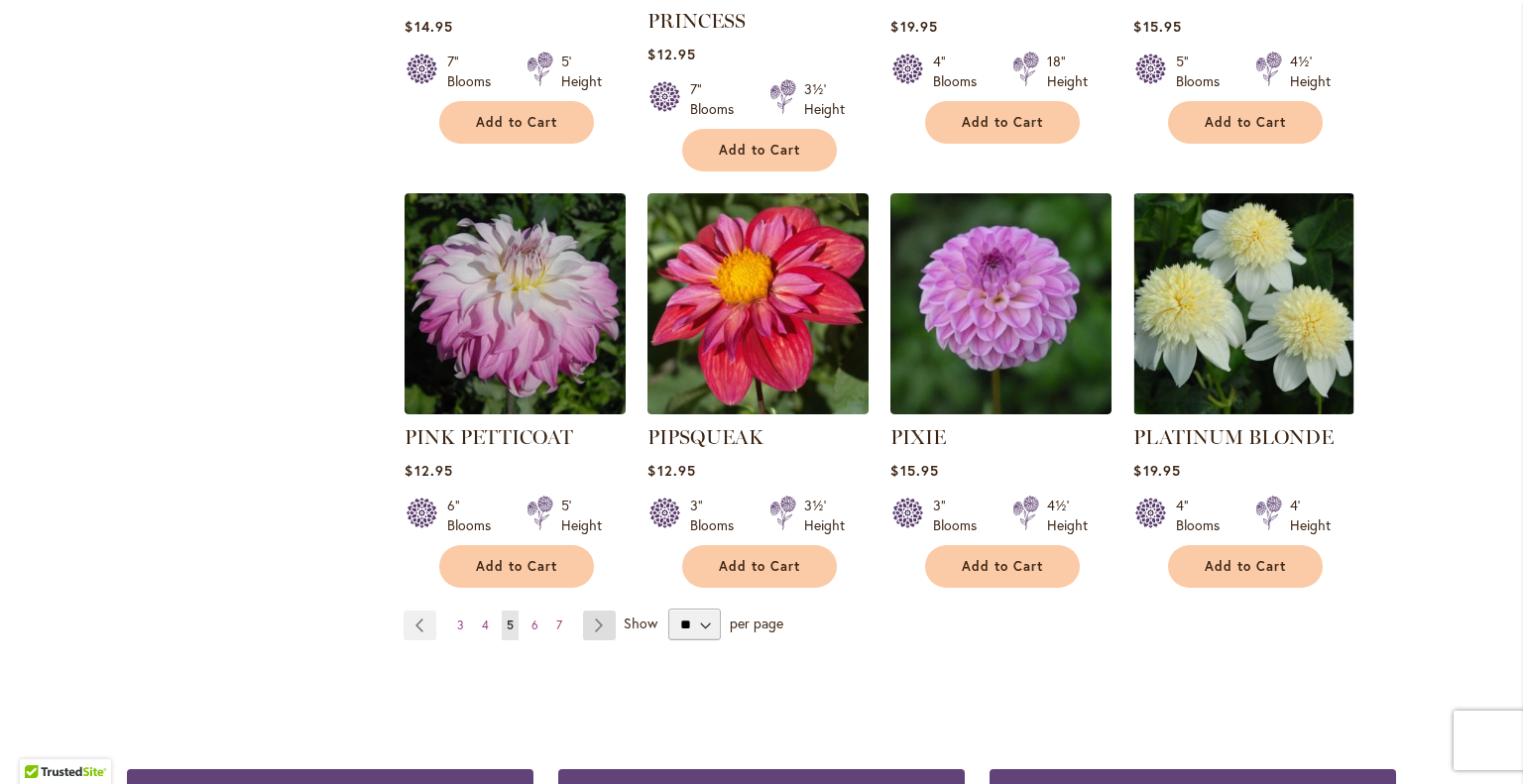 click on "Page
Next" at bounding box center [599, 625] 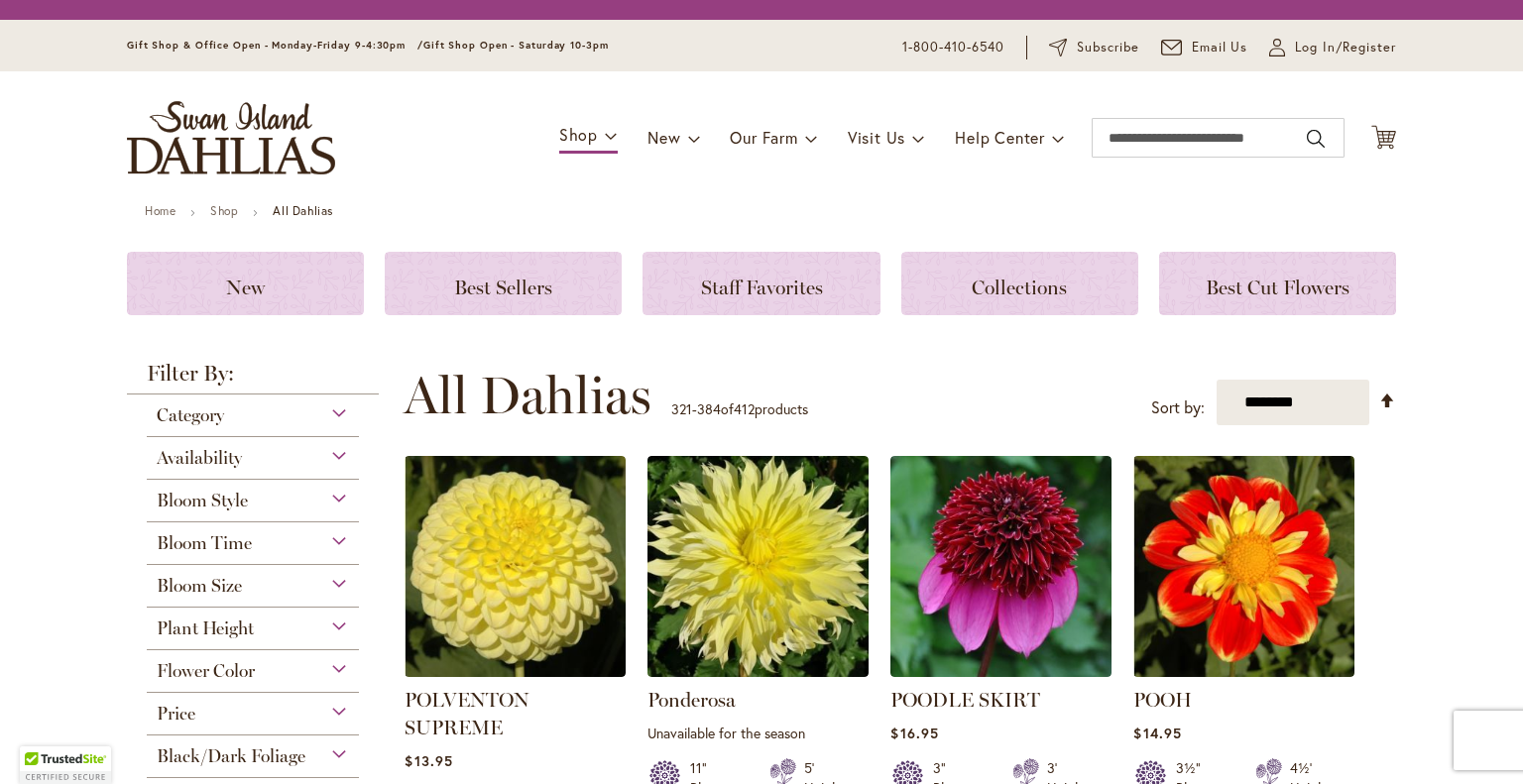 scroll, scrollTop: 0, scrollLeft: 0, axis: both 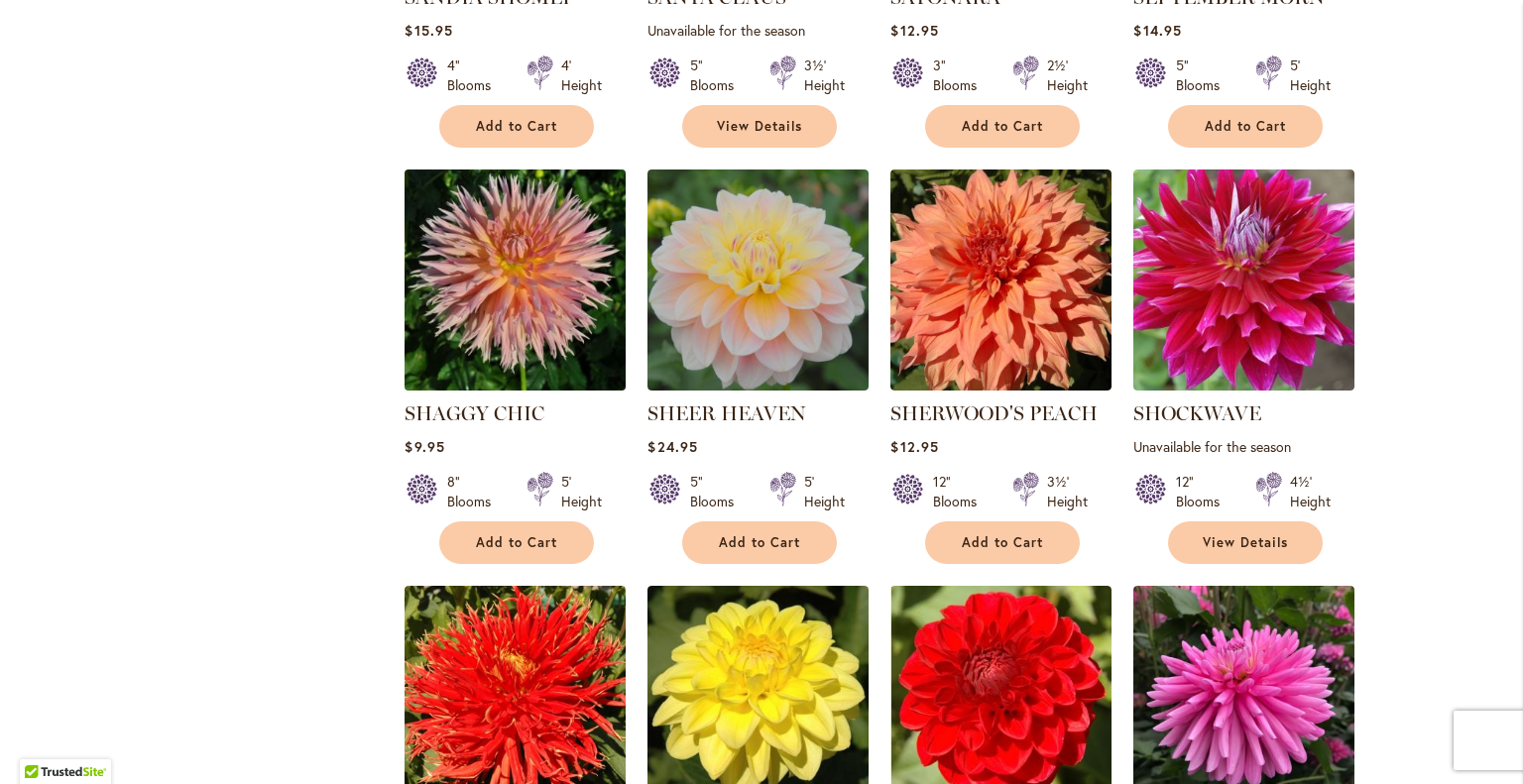 click at bounding box center [516, 280] 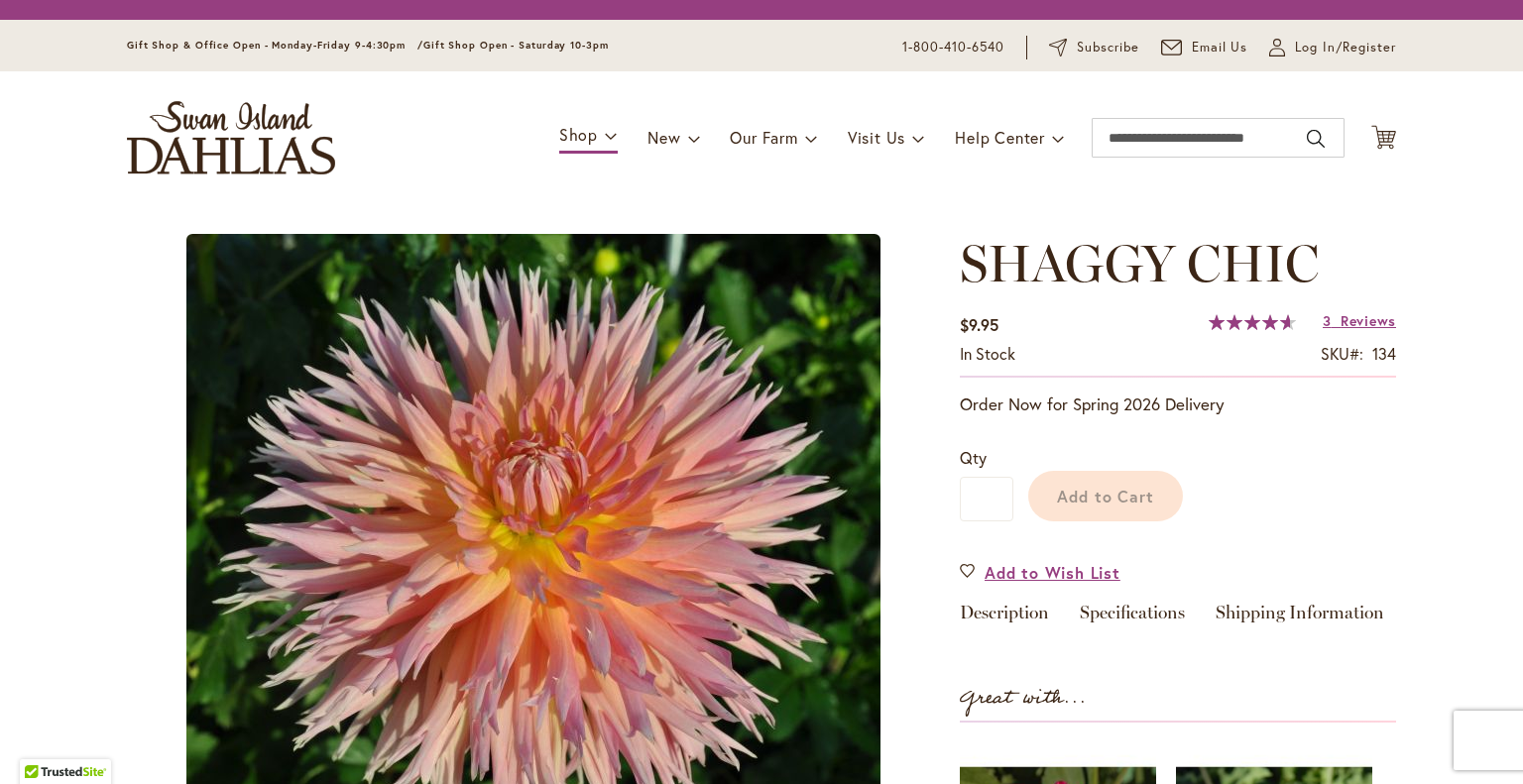 scroll, scrollTop: 0, scrollLeft: 0, axis: both 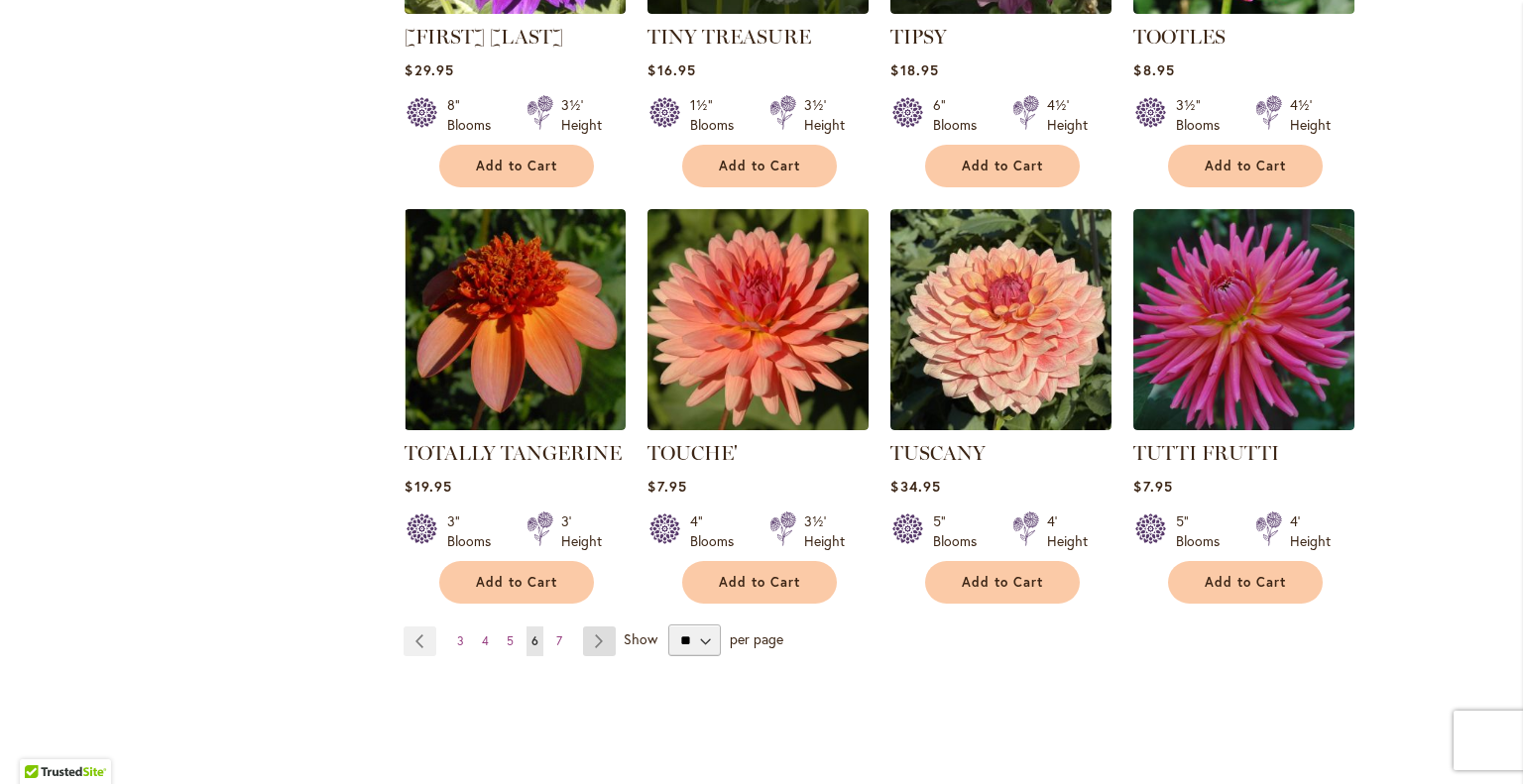 click on "Page
Next" at bounding box center [599, 641] 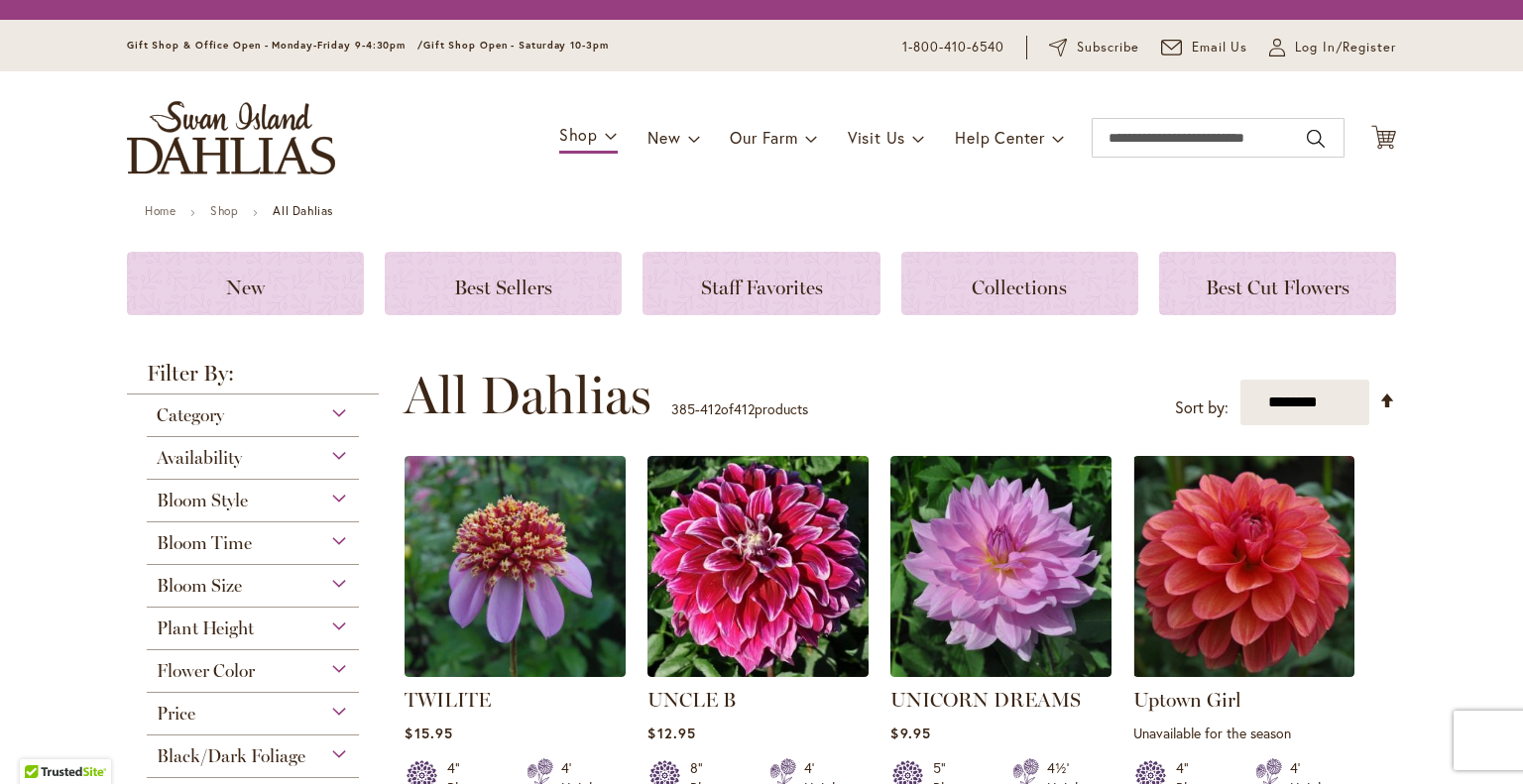 scroll, scrollTop: 0, scrollLeft: 0, axis: both 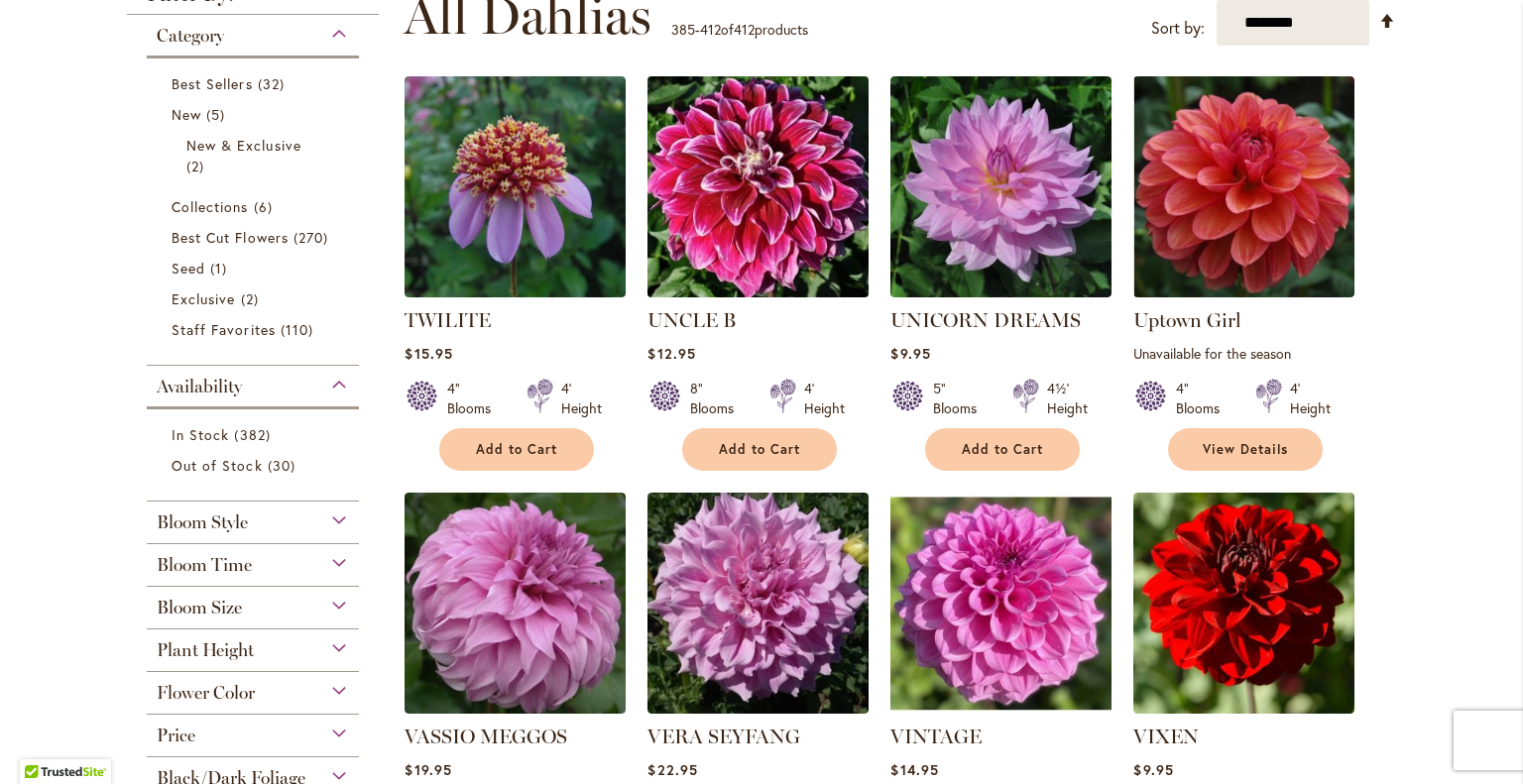 click at bounding box center [759, 187] 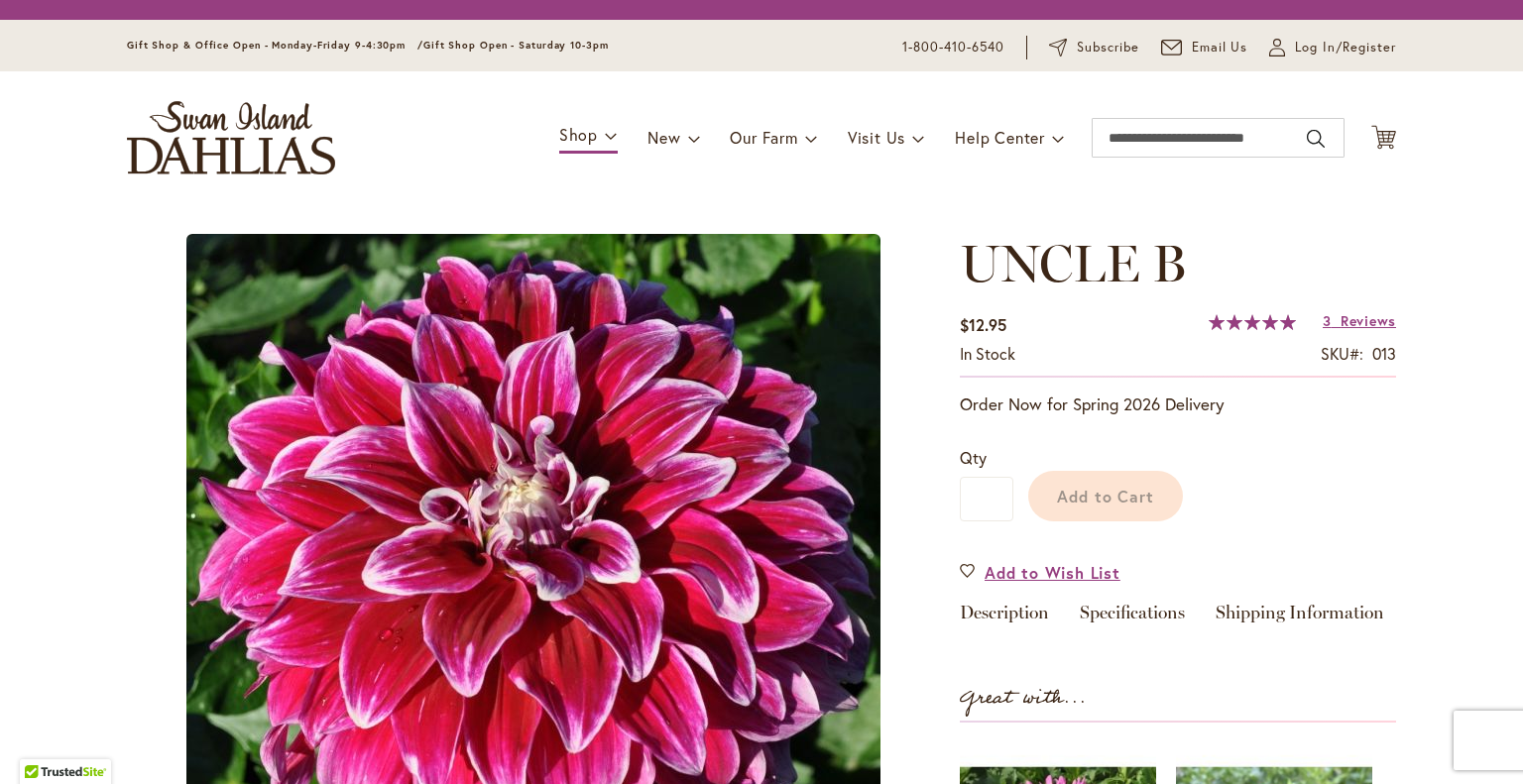 scroll, scrollTop: 0, scrollLeft: 0, axis: both 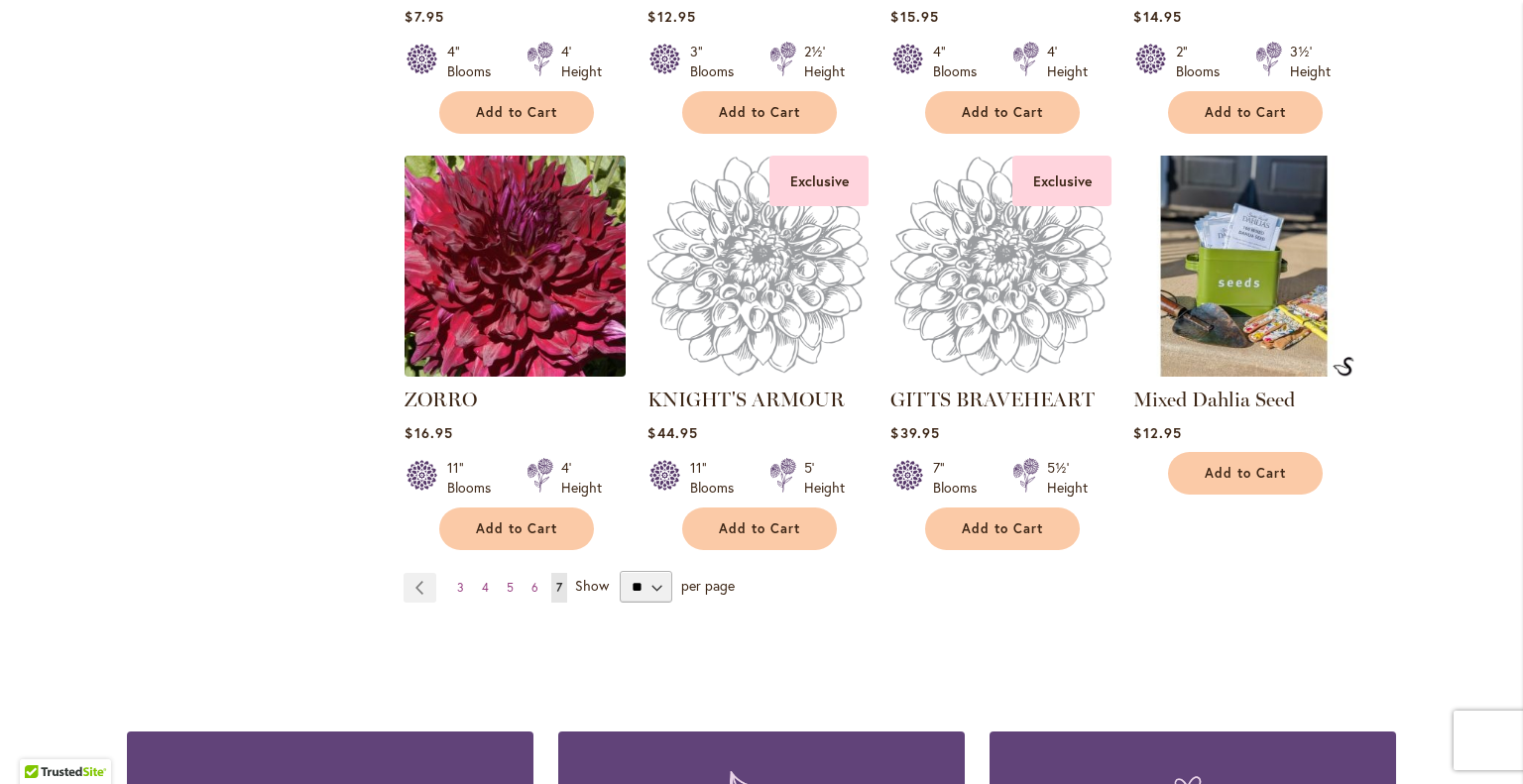 click at bounding box center (516, 267) 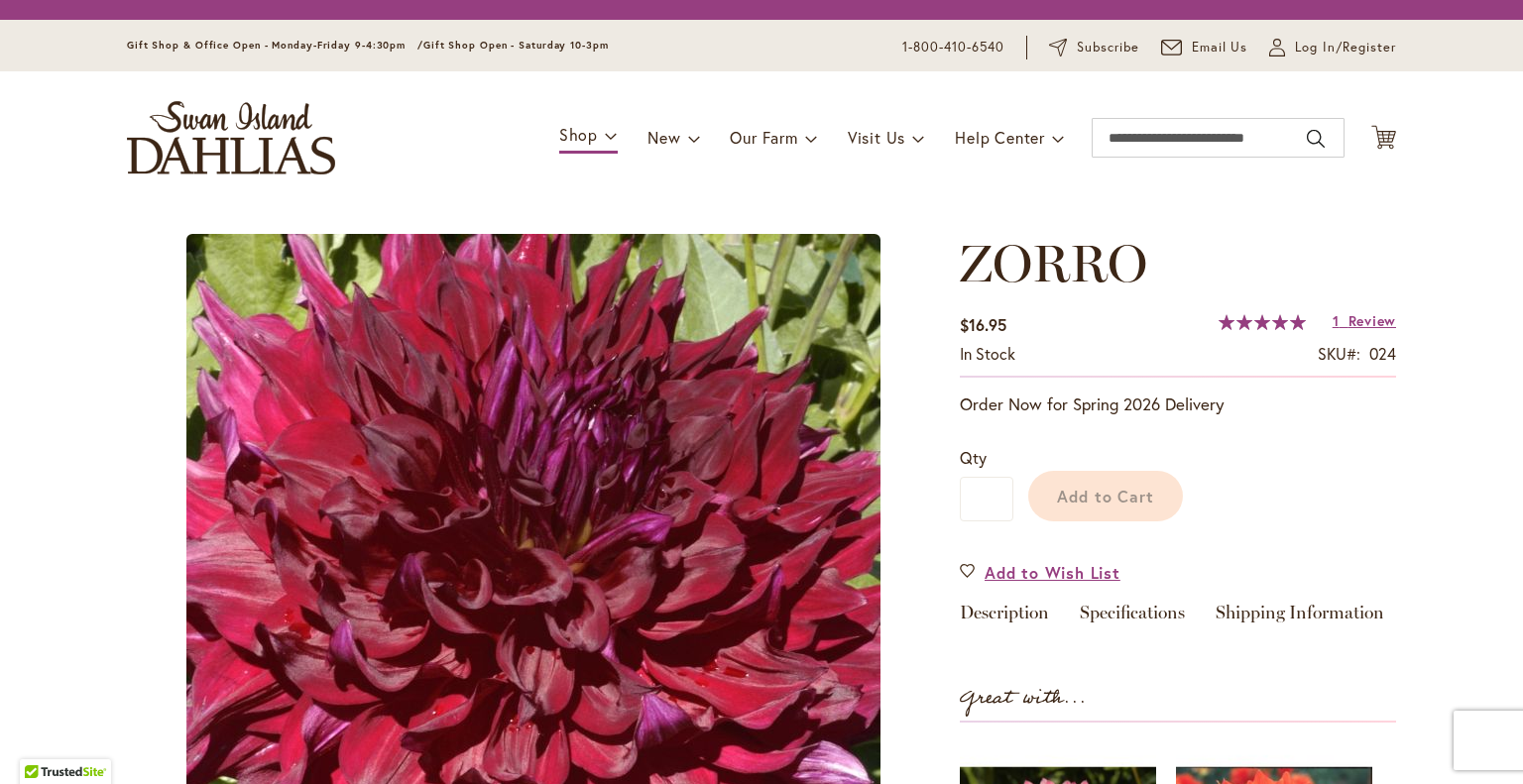scroll, scrollTop: 0, scrollLeft: 0, axis: both 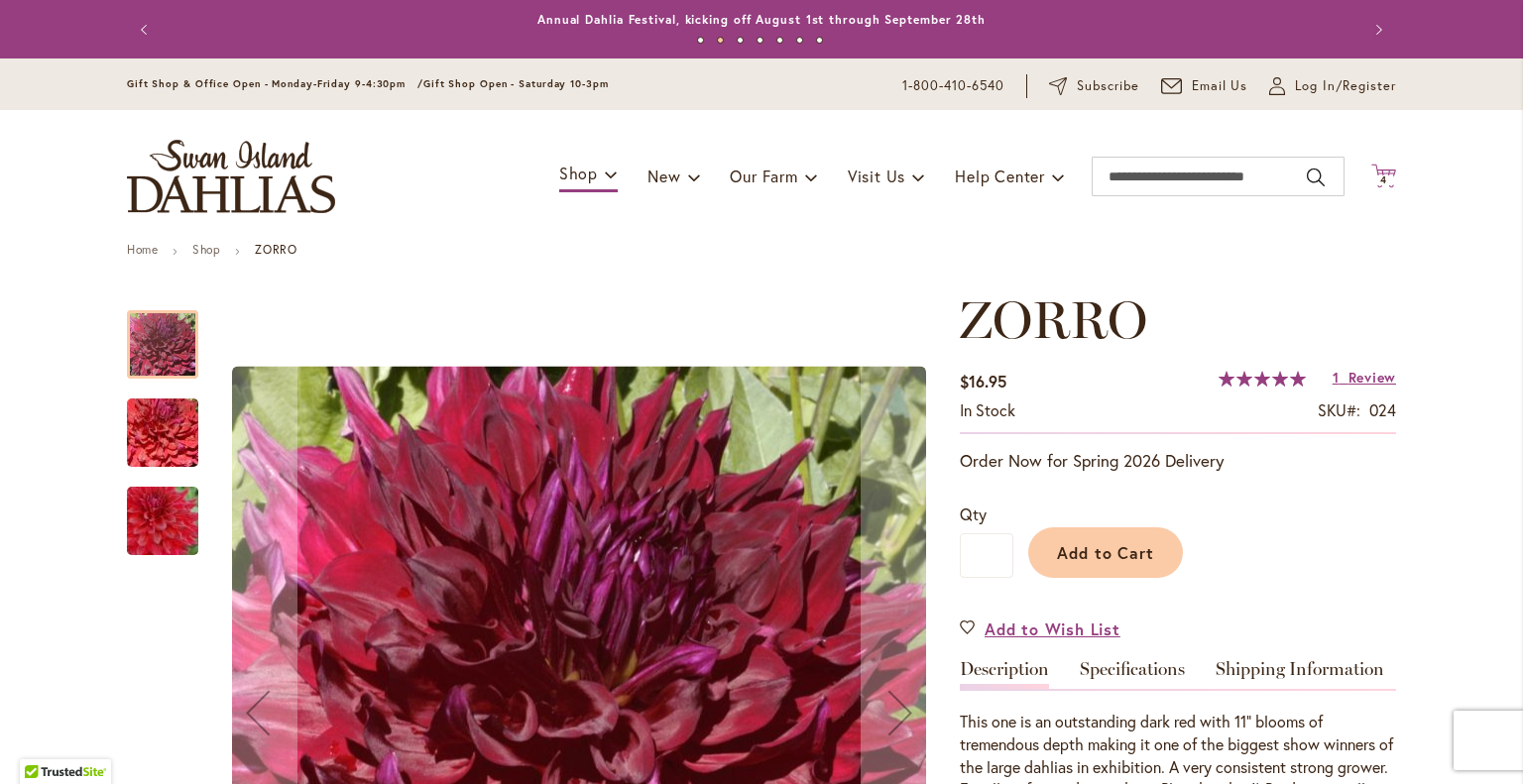 click on "4
4
items" at bounding box center [1384, 180] 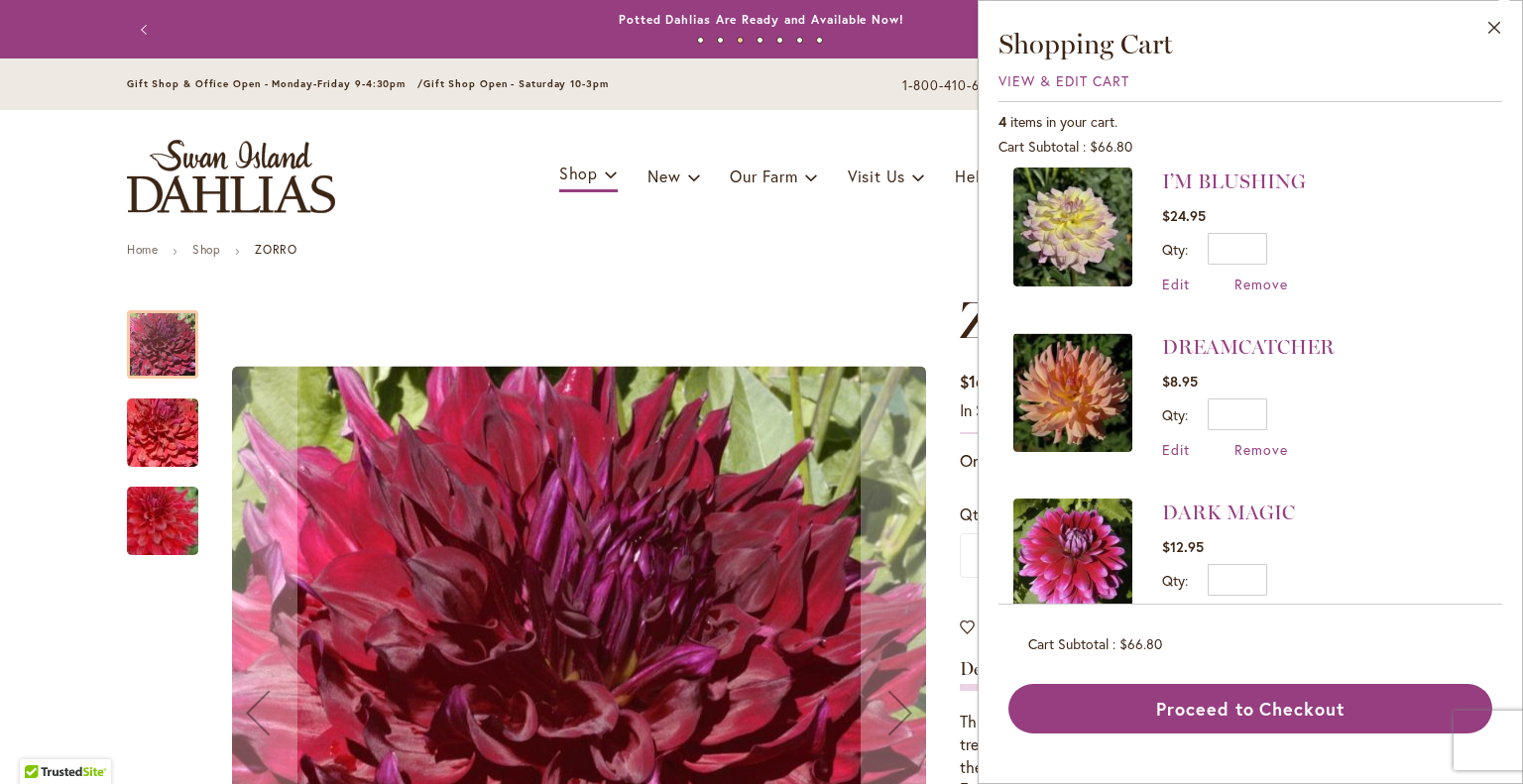 scroll, scrollTop: 0, scrollLeft: 0, axis: both 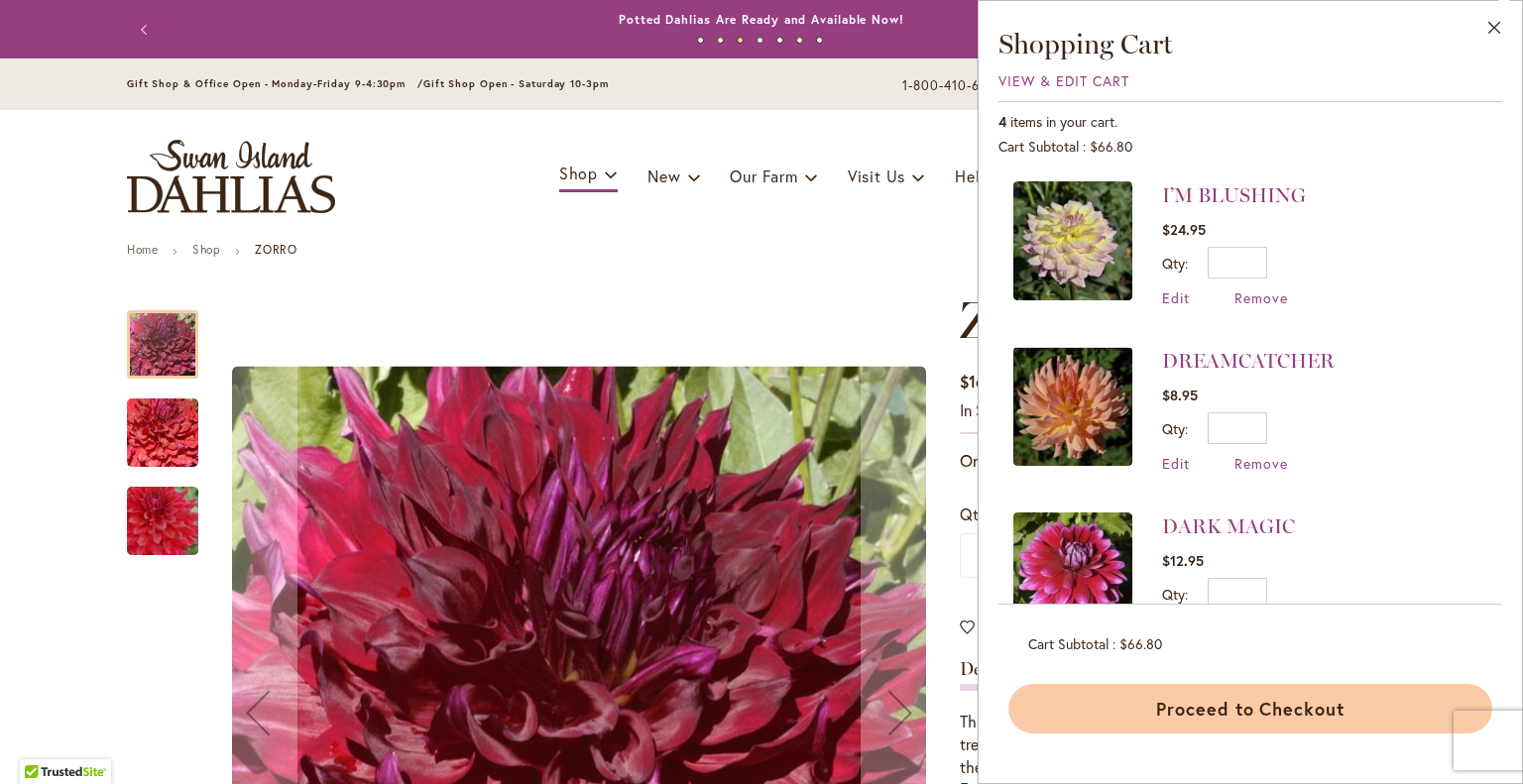 click on "Proceed to Checkout" at bounding box center (1250, 709) 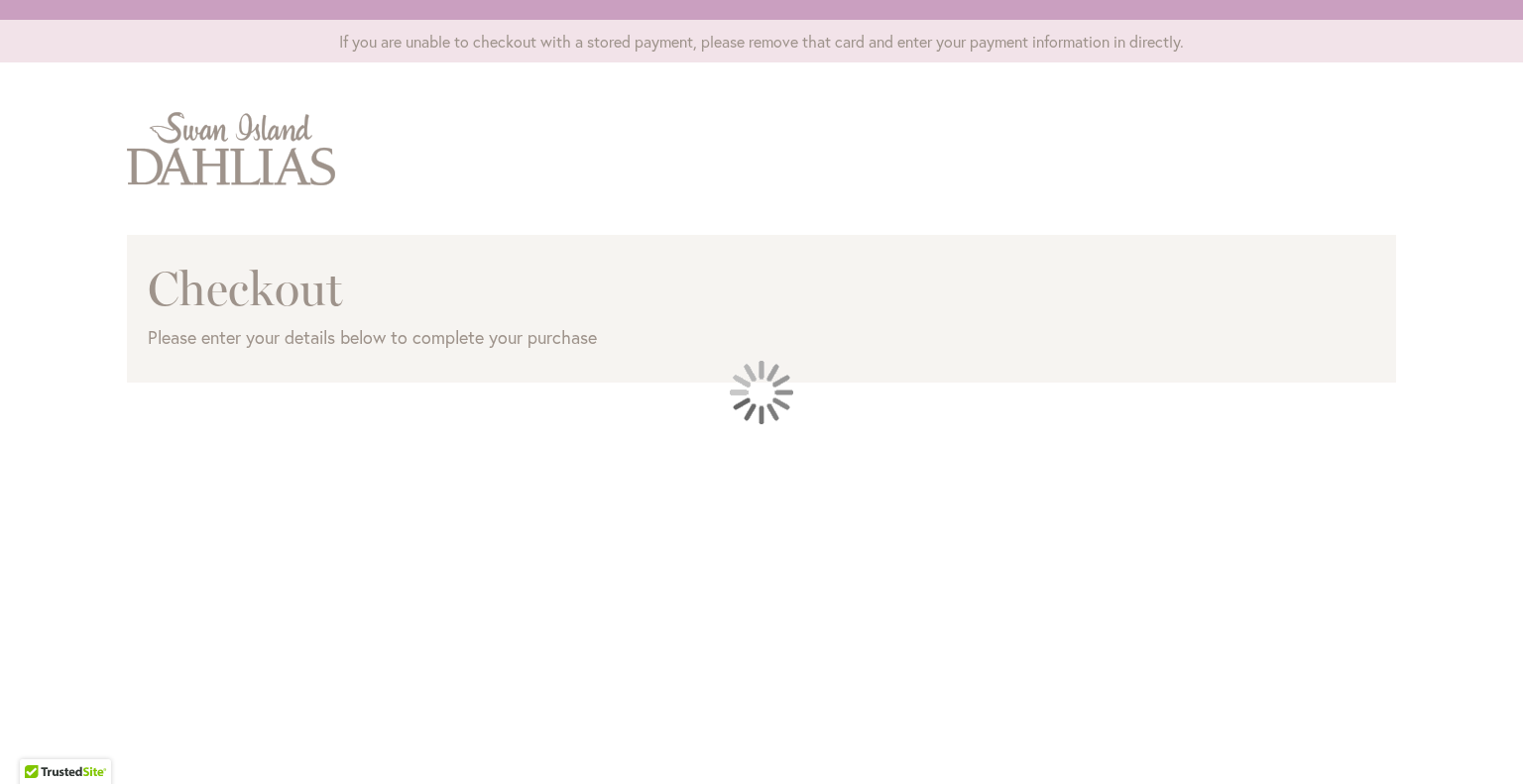 scroll, scrollTop: 0, scrollLeft: 0, axis: both 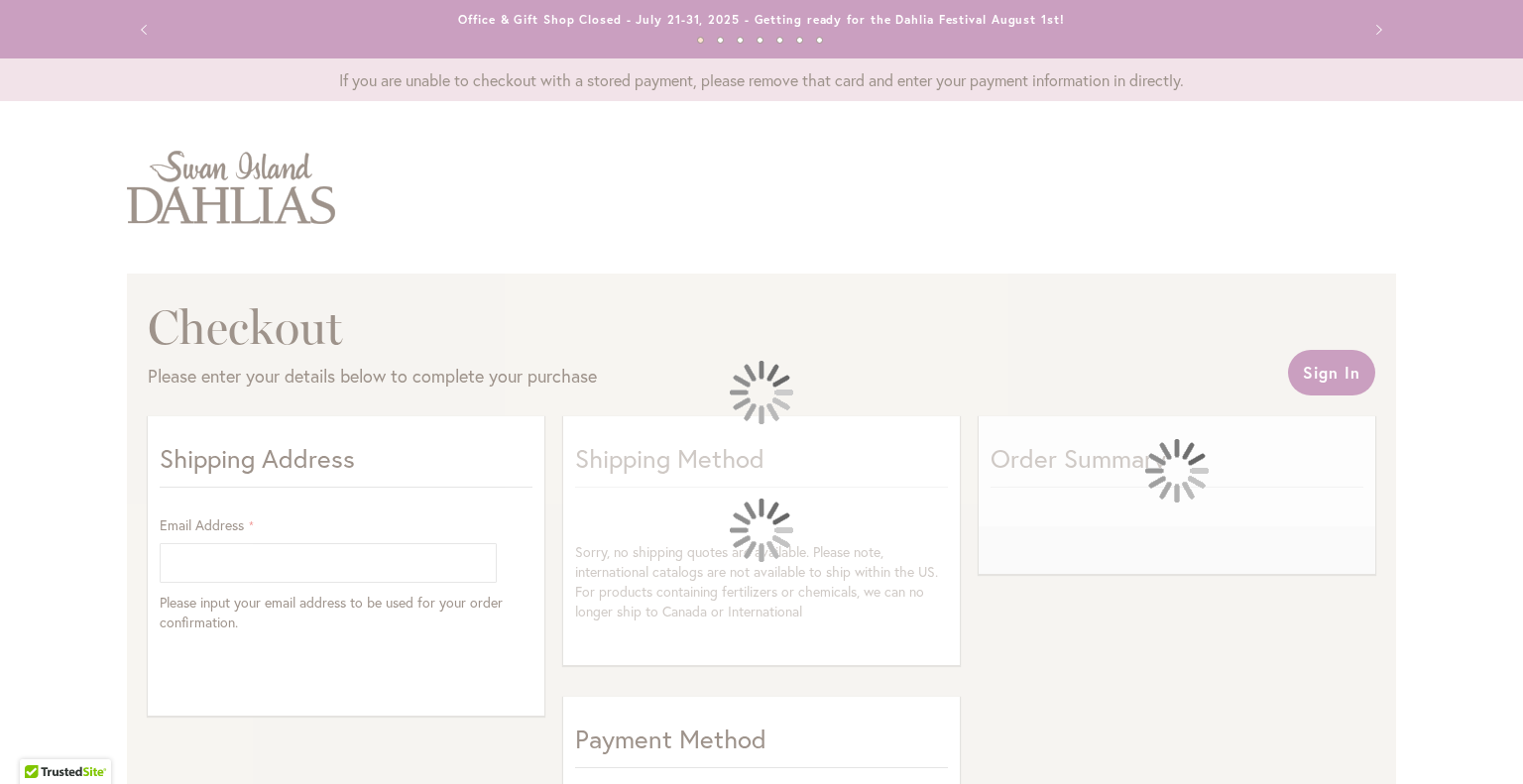 select on "**" 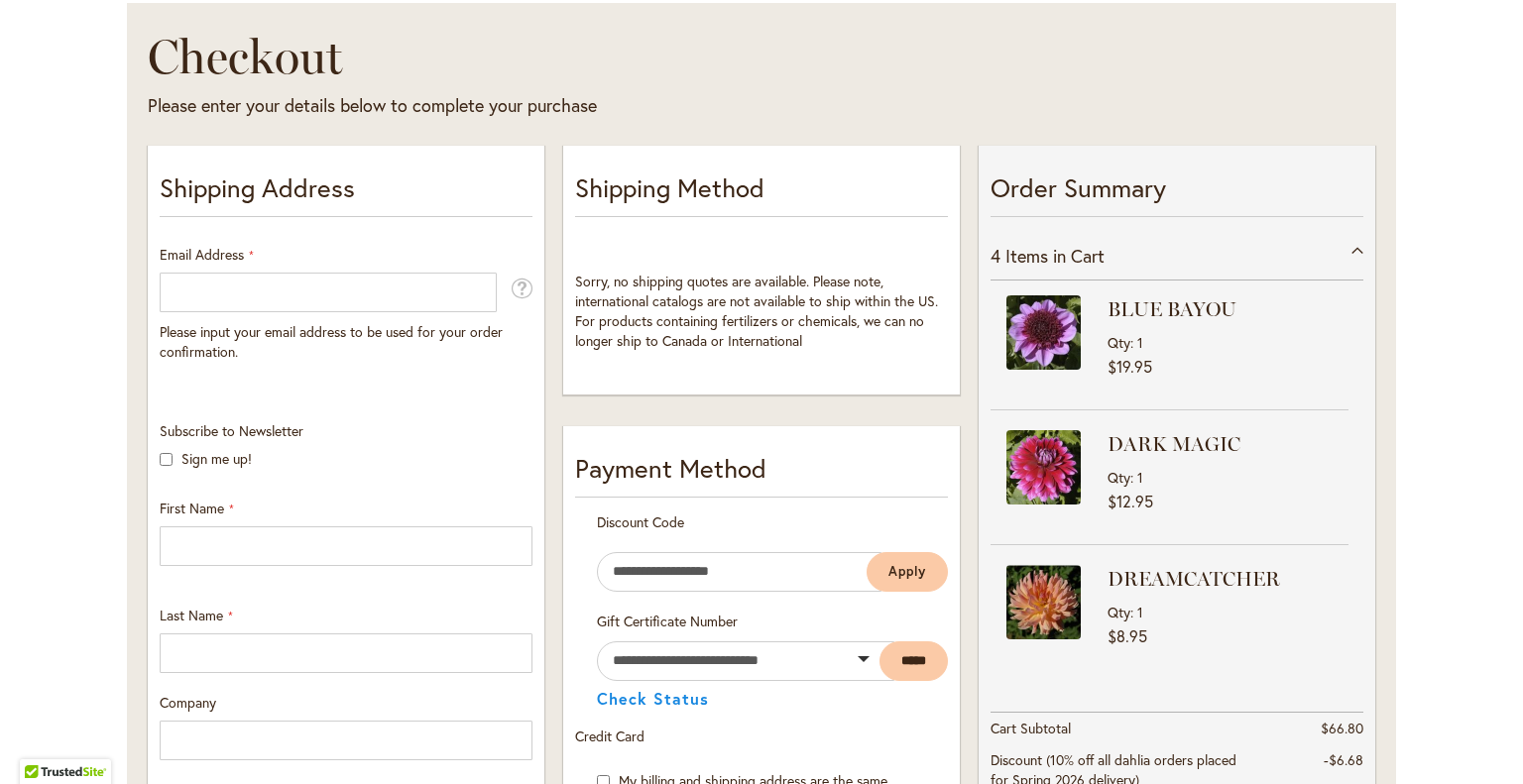 scroll, scrollTop: 279, scrollLeft: 0, axis: vertical 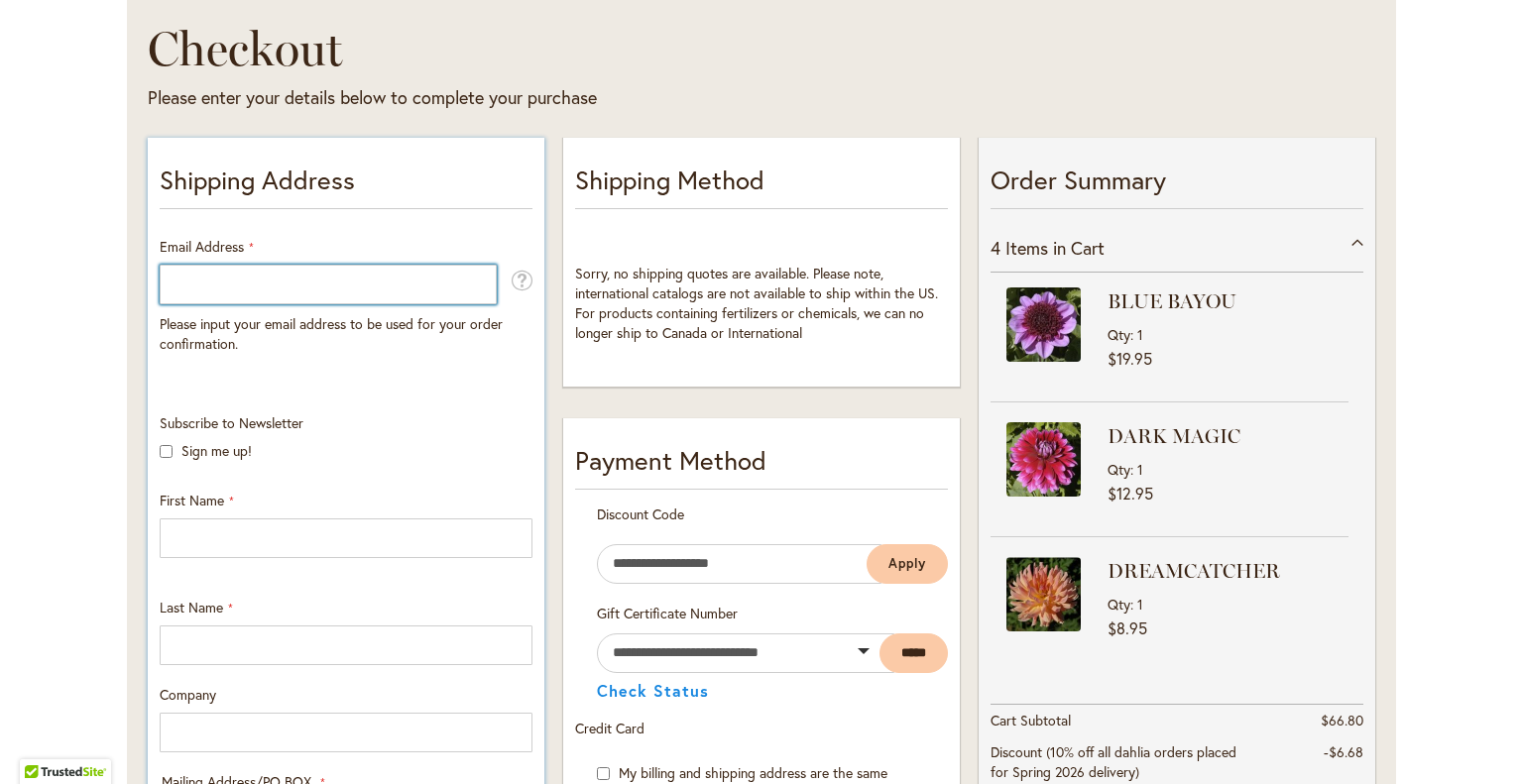 click on "Email Address" at bounding box center (328, 284) 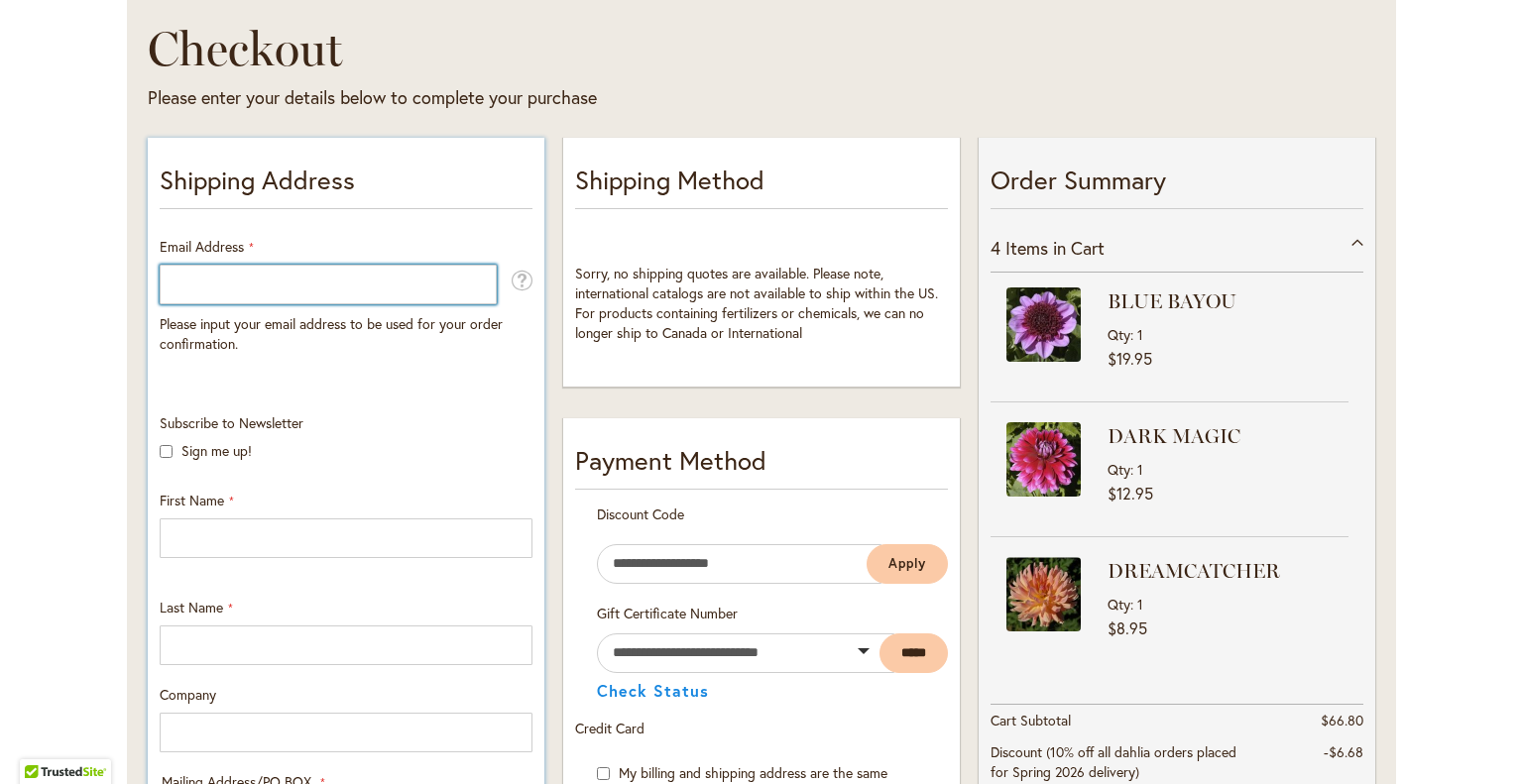 type on "**********" 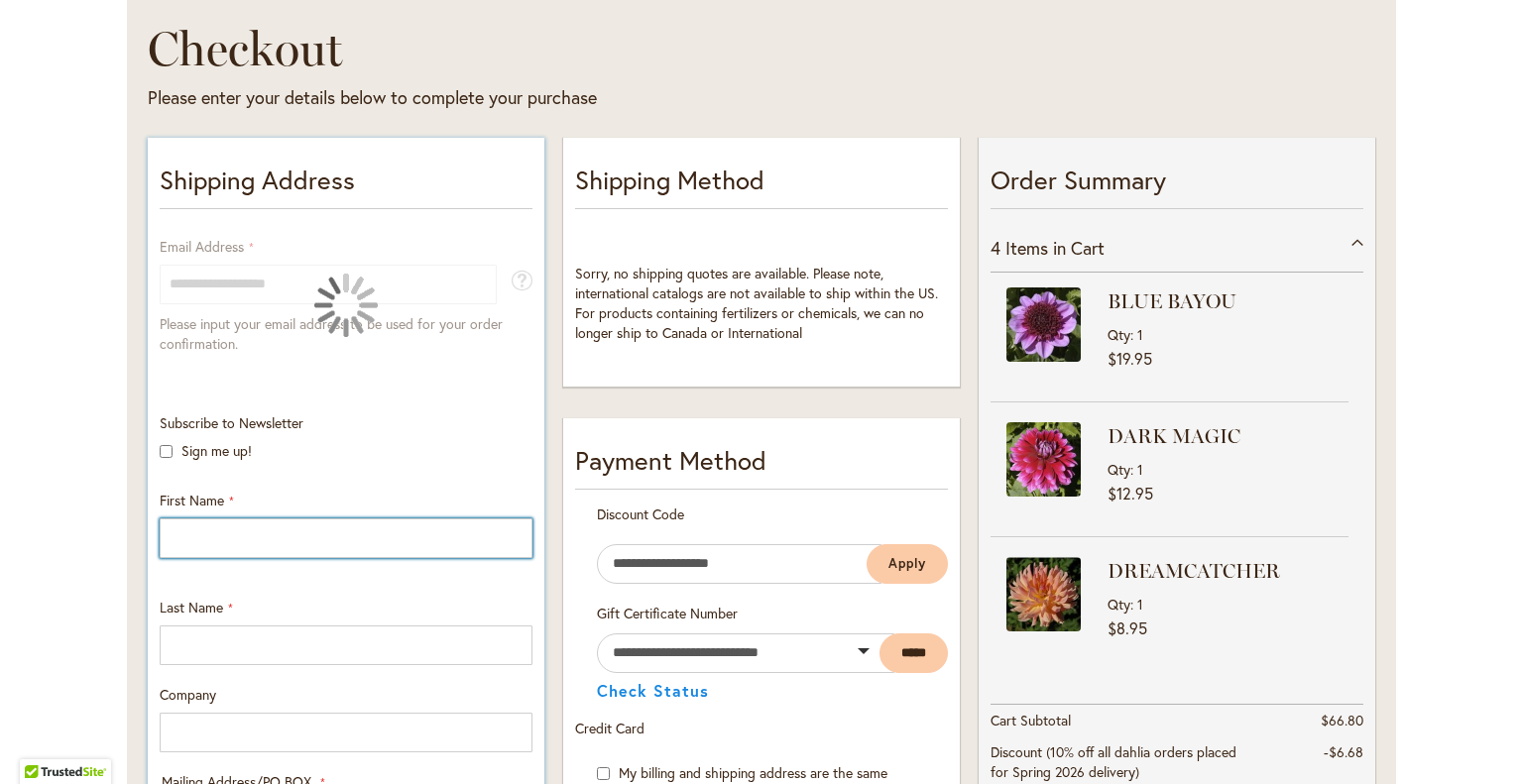 click on "First Name" at bounding box center [346, 538] 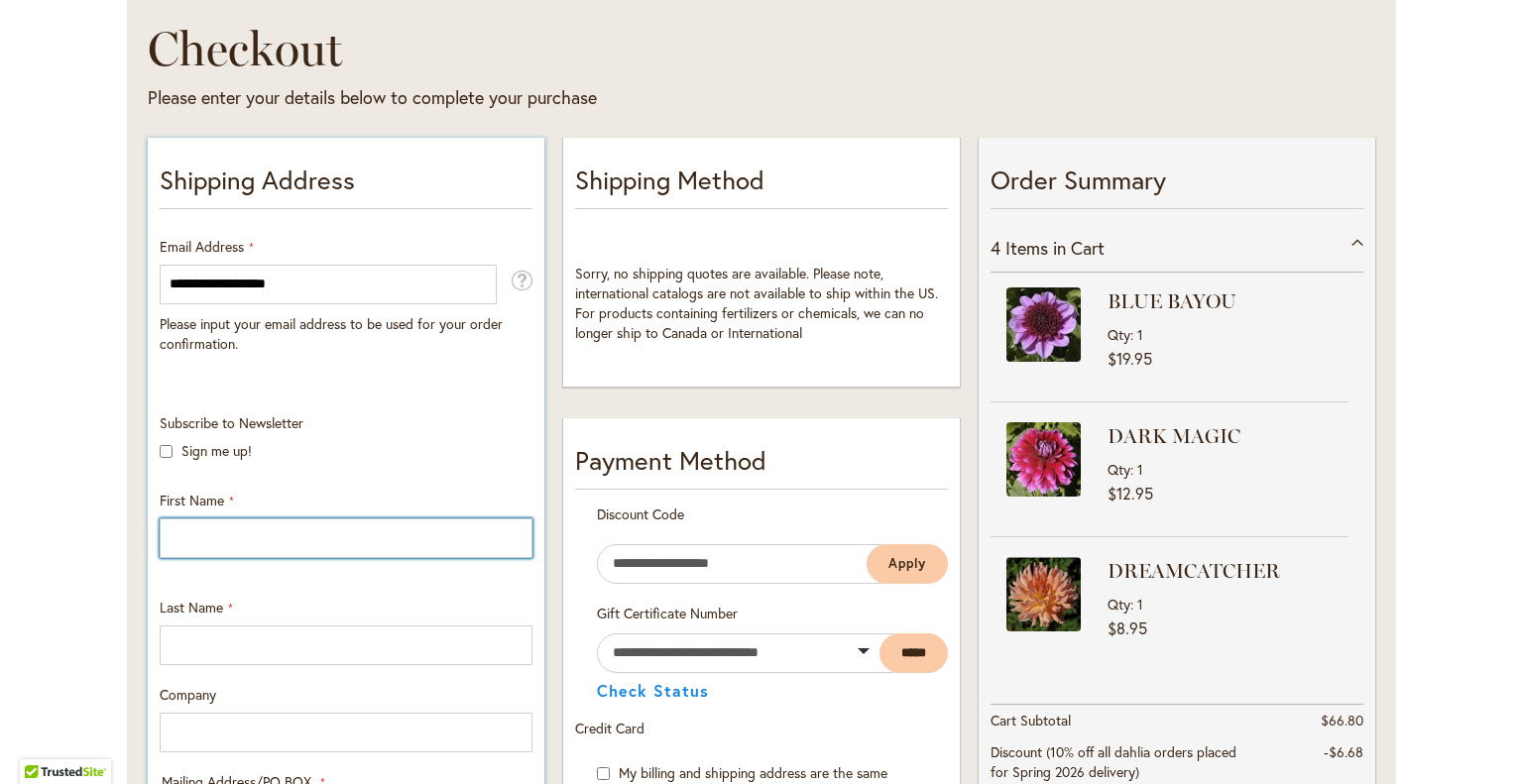 type on "*****" 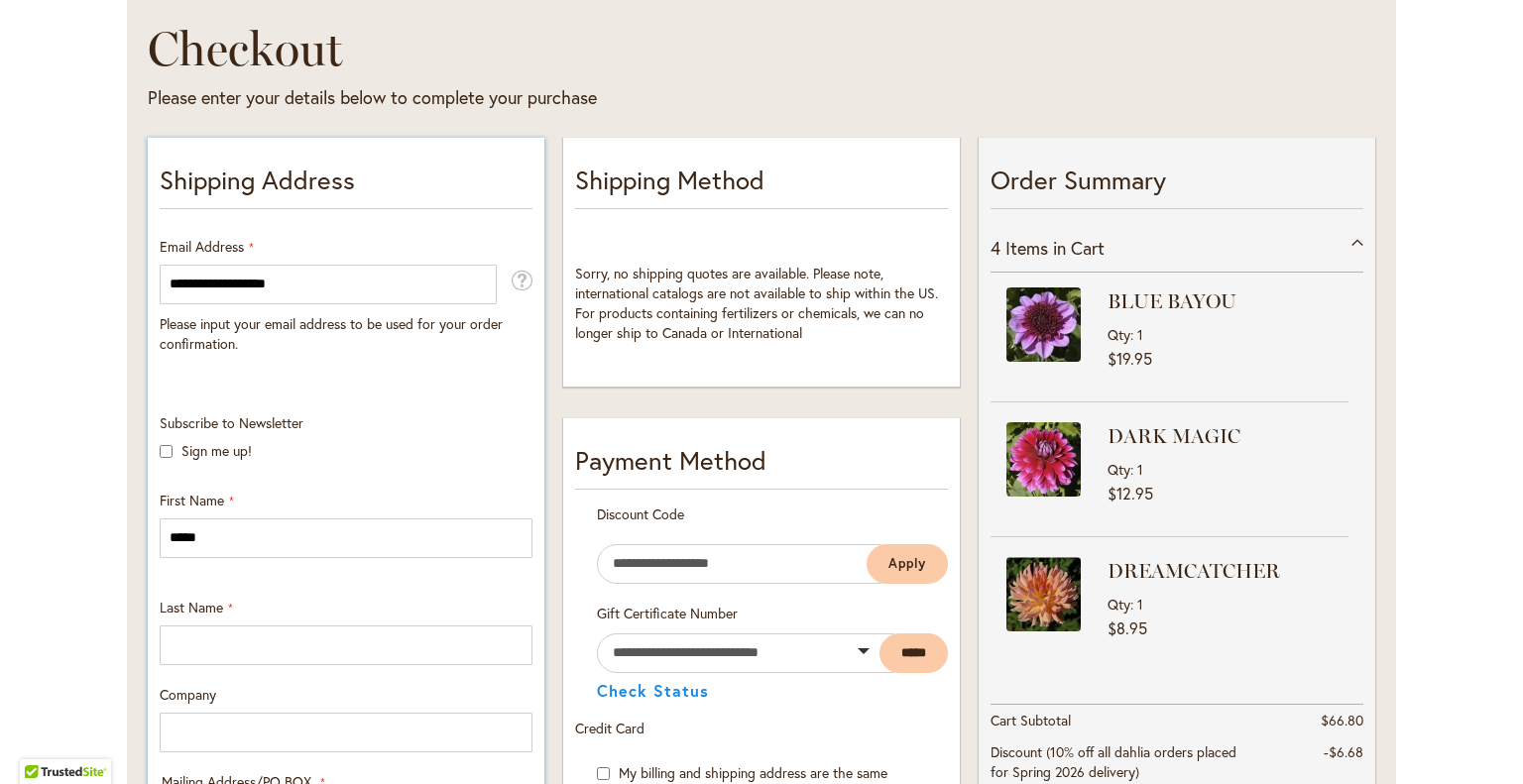 type on "*******" 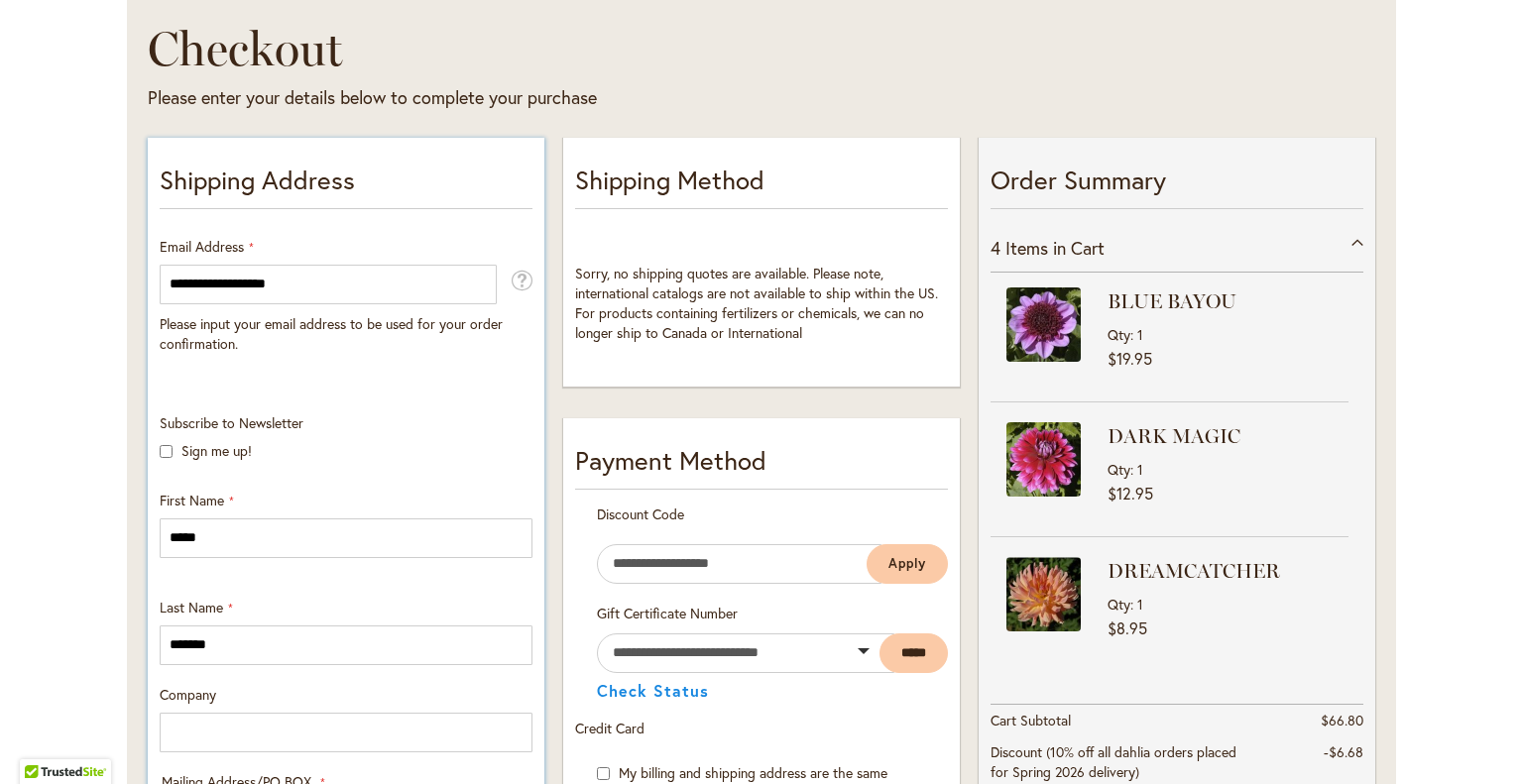 type on "**********" 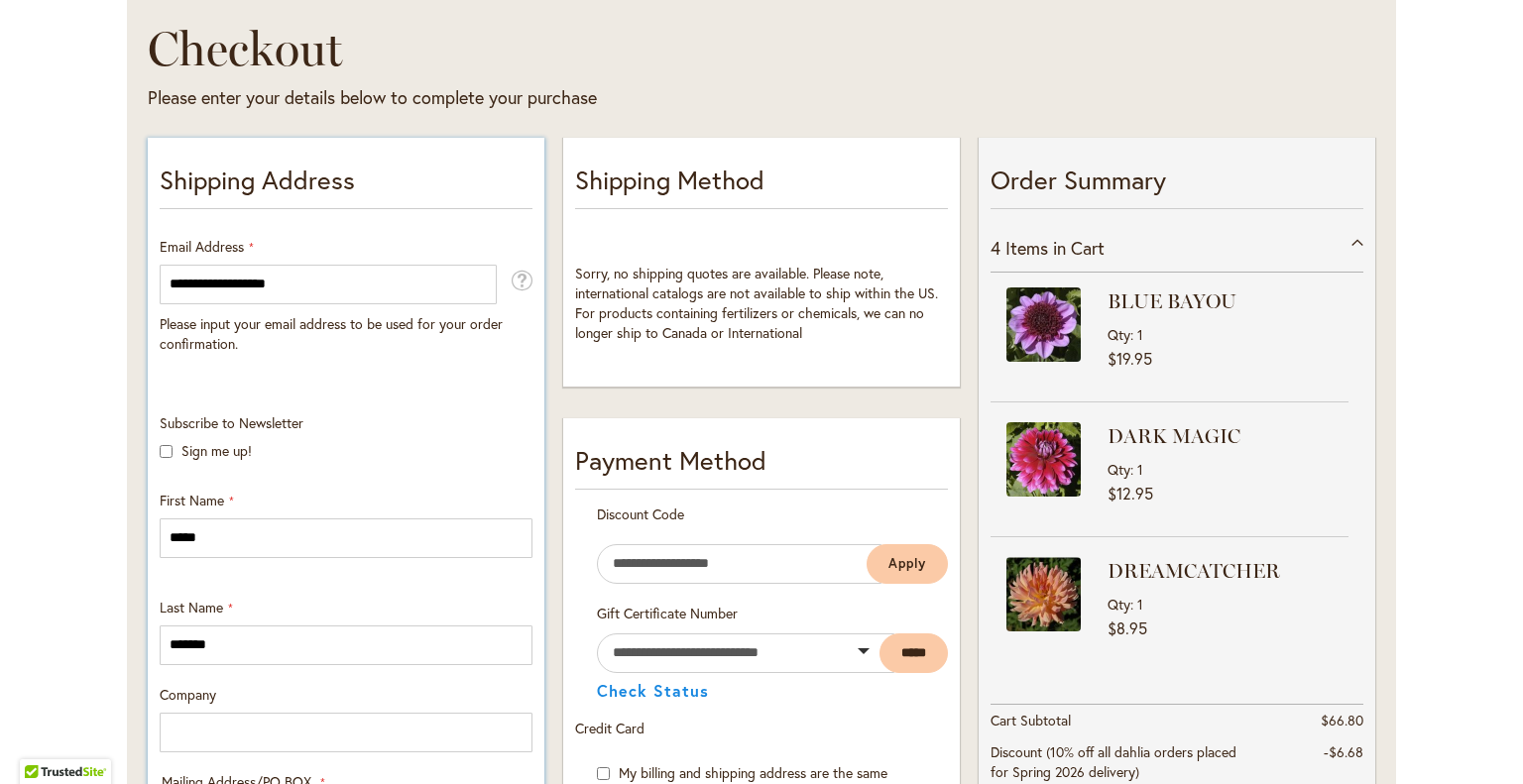 select on "**" 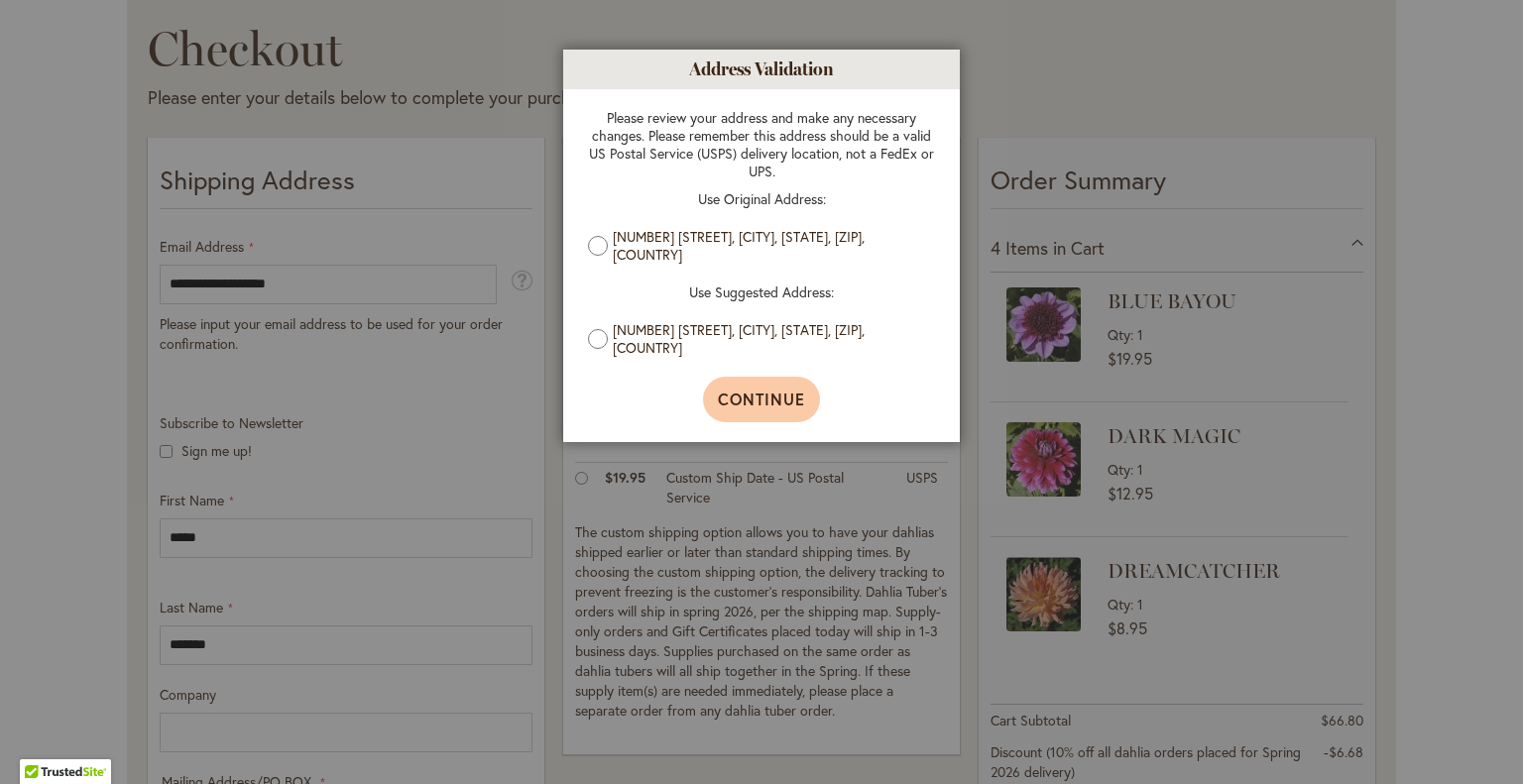 click on "Continue" at bounding box center [762, 398] 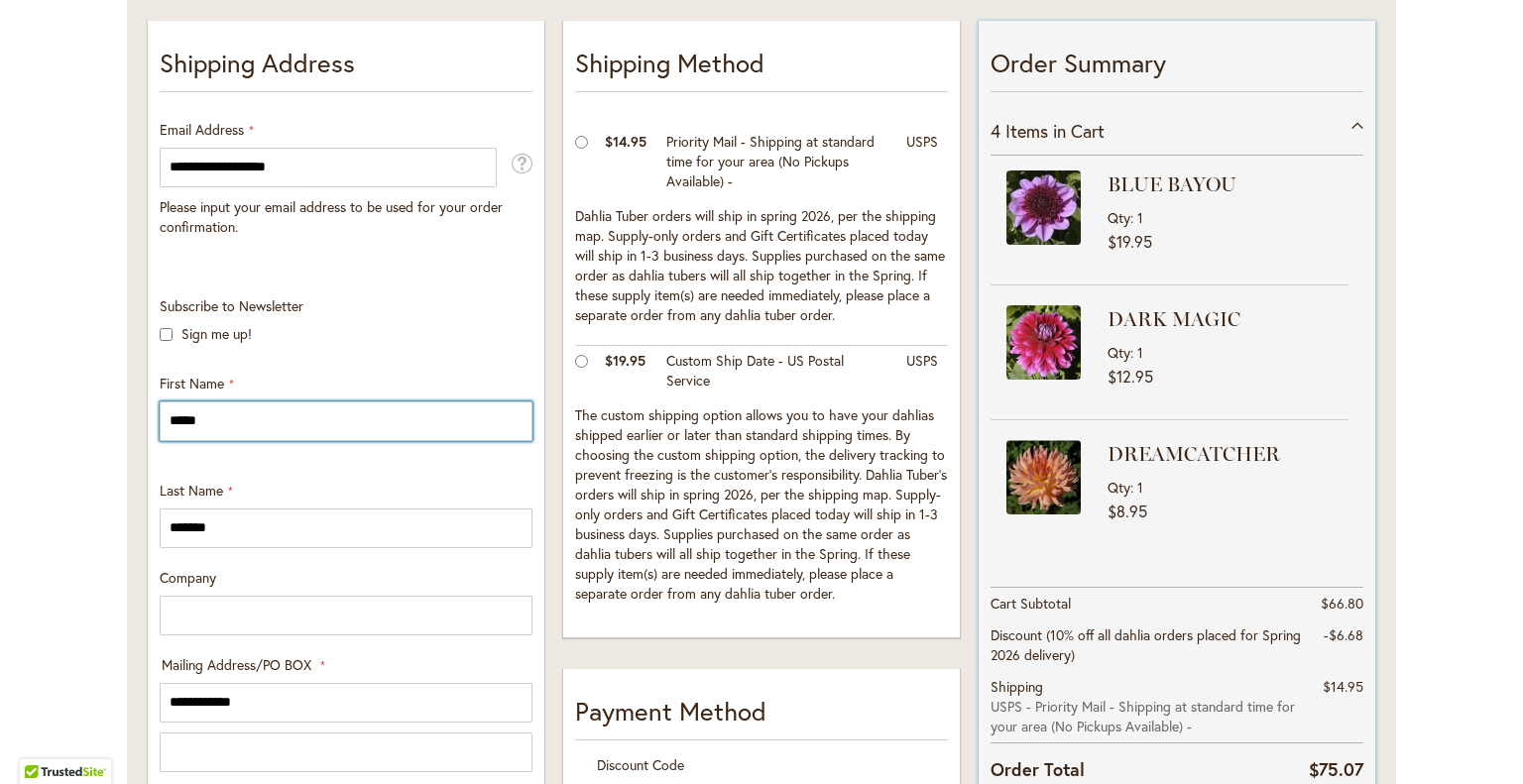 scroll, scrollTop: 376, scrollLeft: 0, axis: vertical 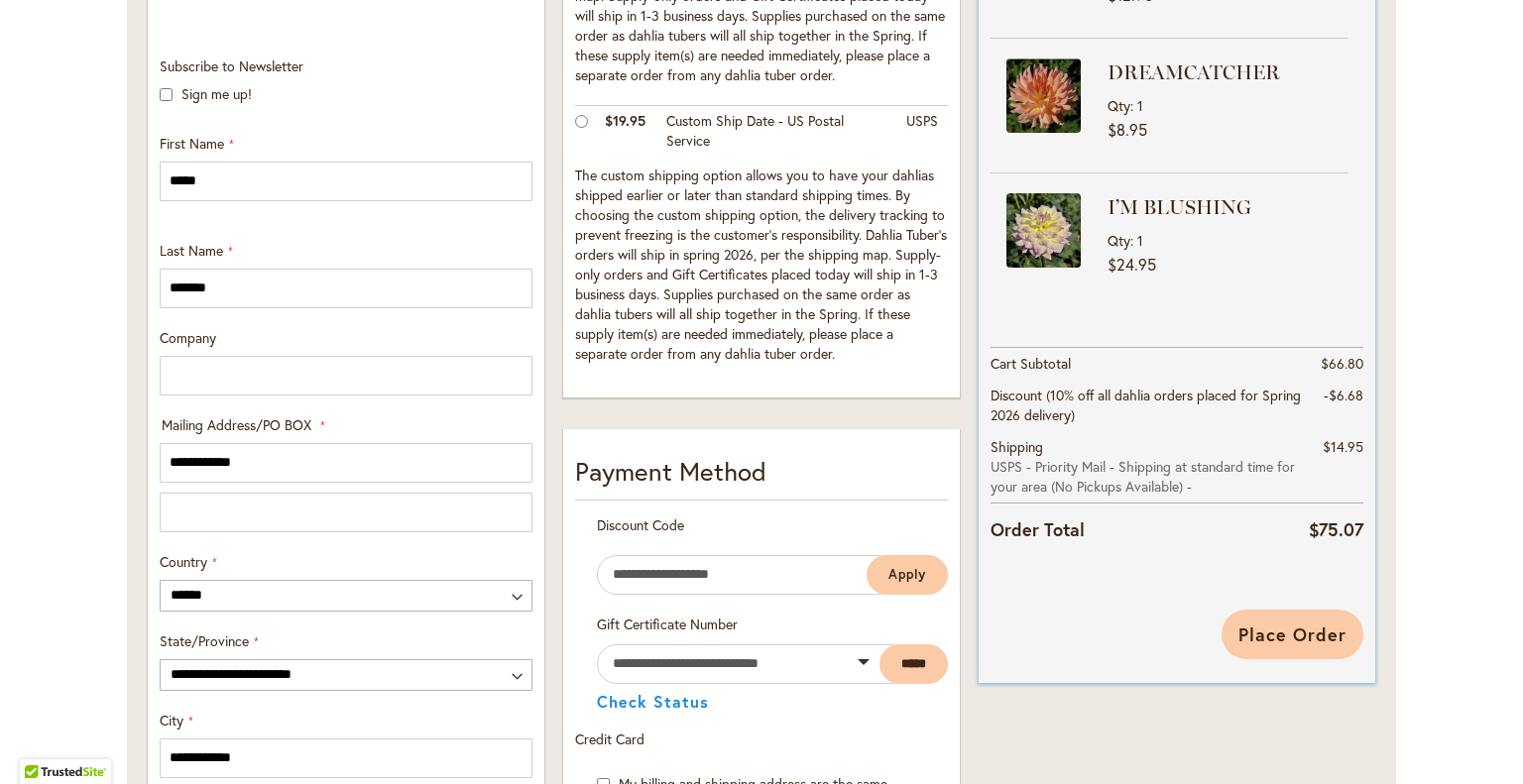 click on "Place Order" at bounding box center [1292, 634] 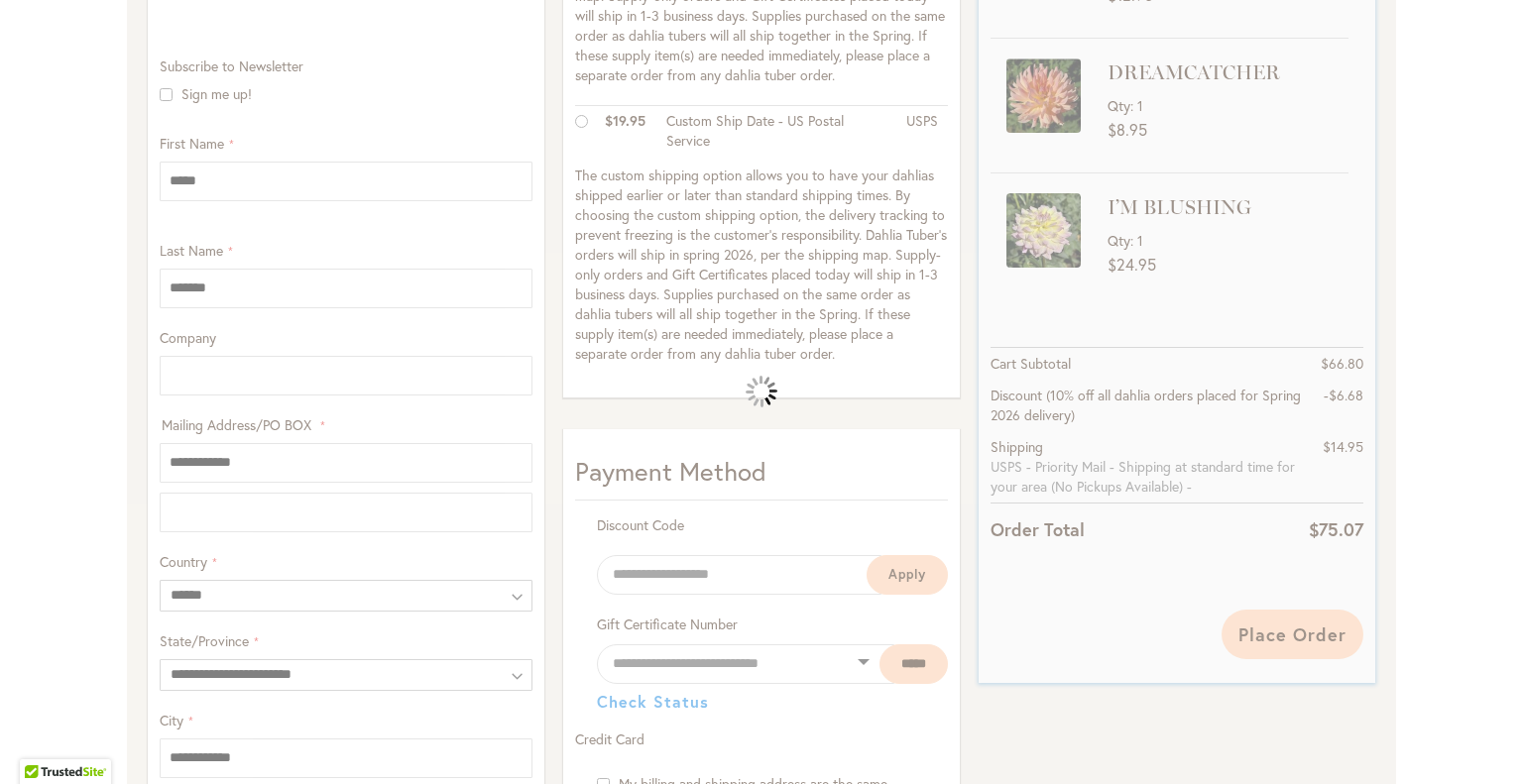 scroll, scrollTop: 1471, scrollLeft: 0, axis: vertical 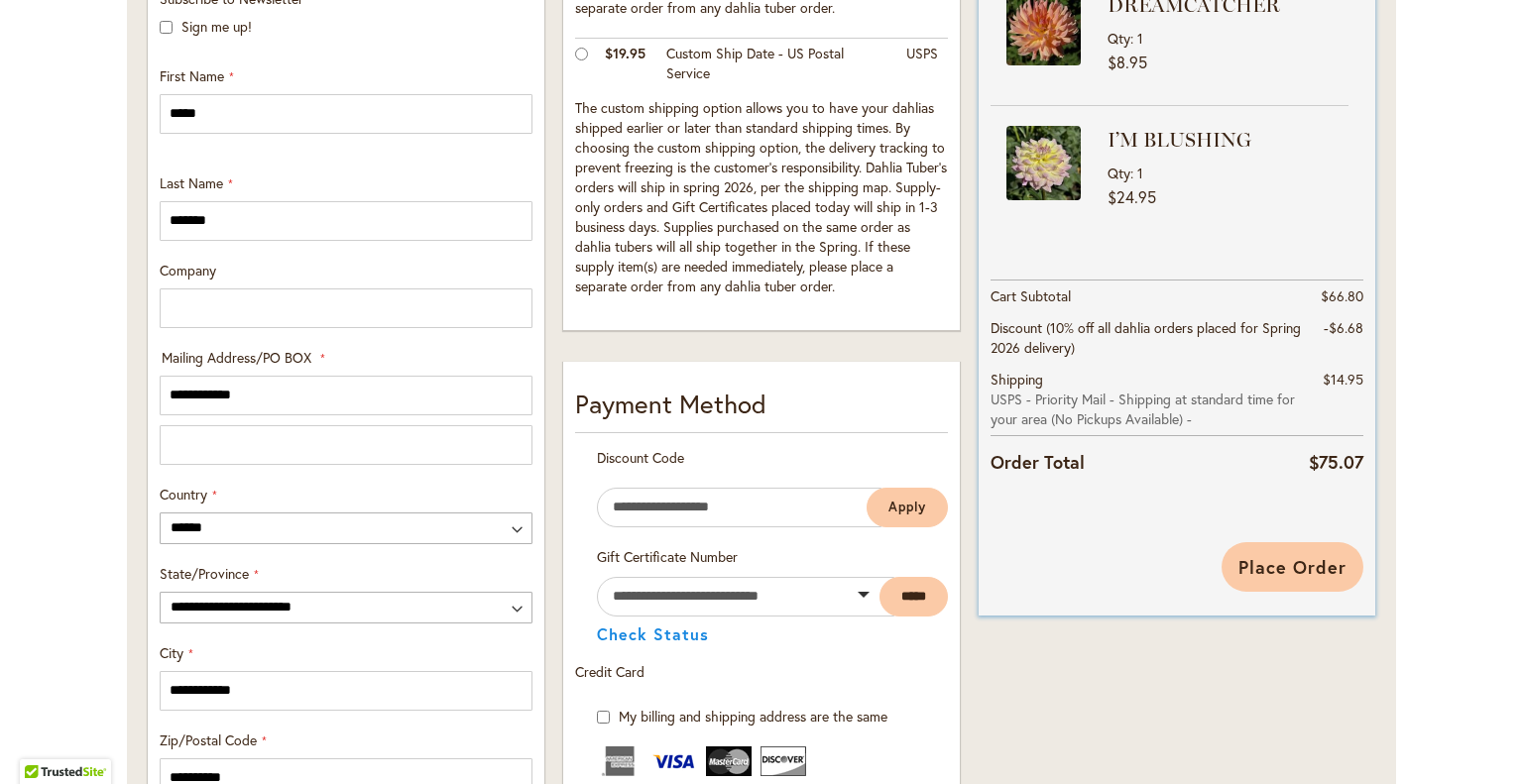 click on "Place Order" at bounding box center (1292, 567) 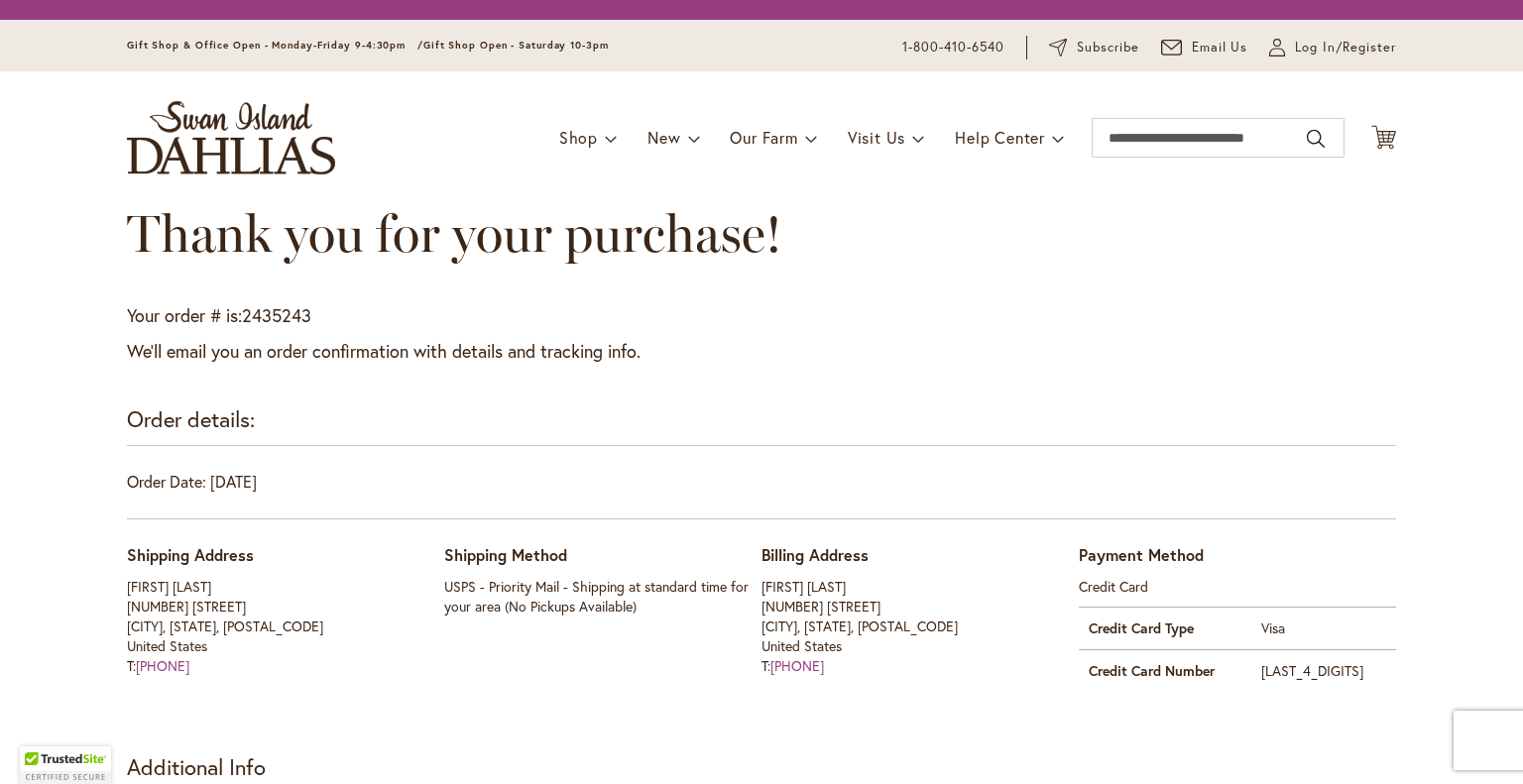 scroll, scrollTop: 0, scrollLeft: 0, axis: both 